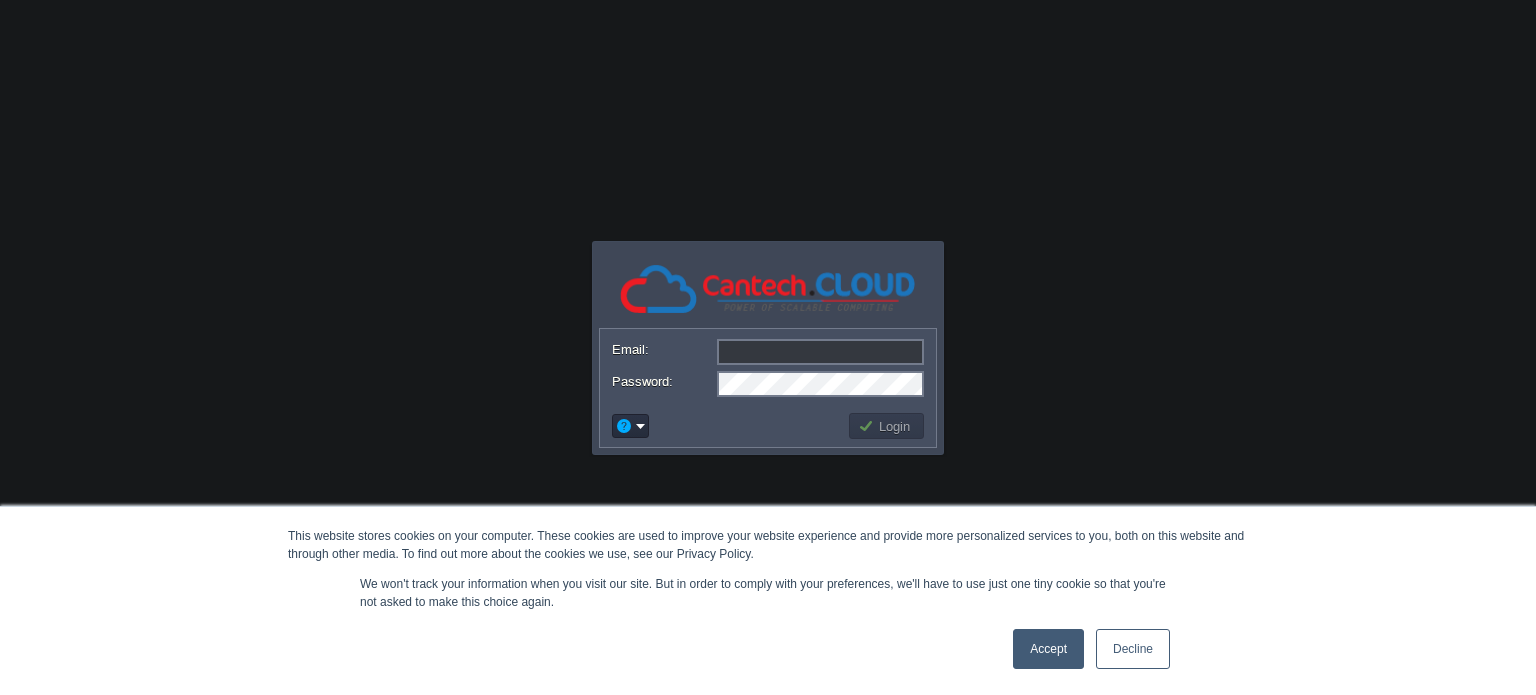scroll, scrollTop: 0, scrollLeft: 0, axis: both 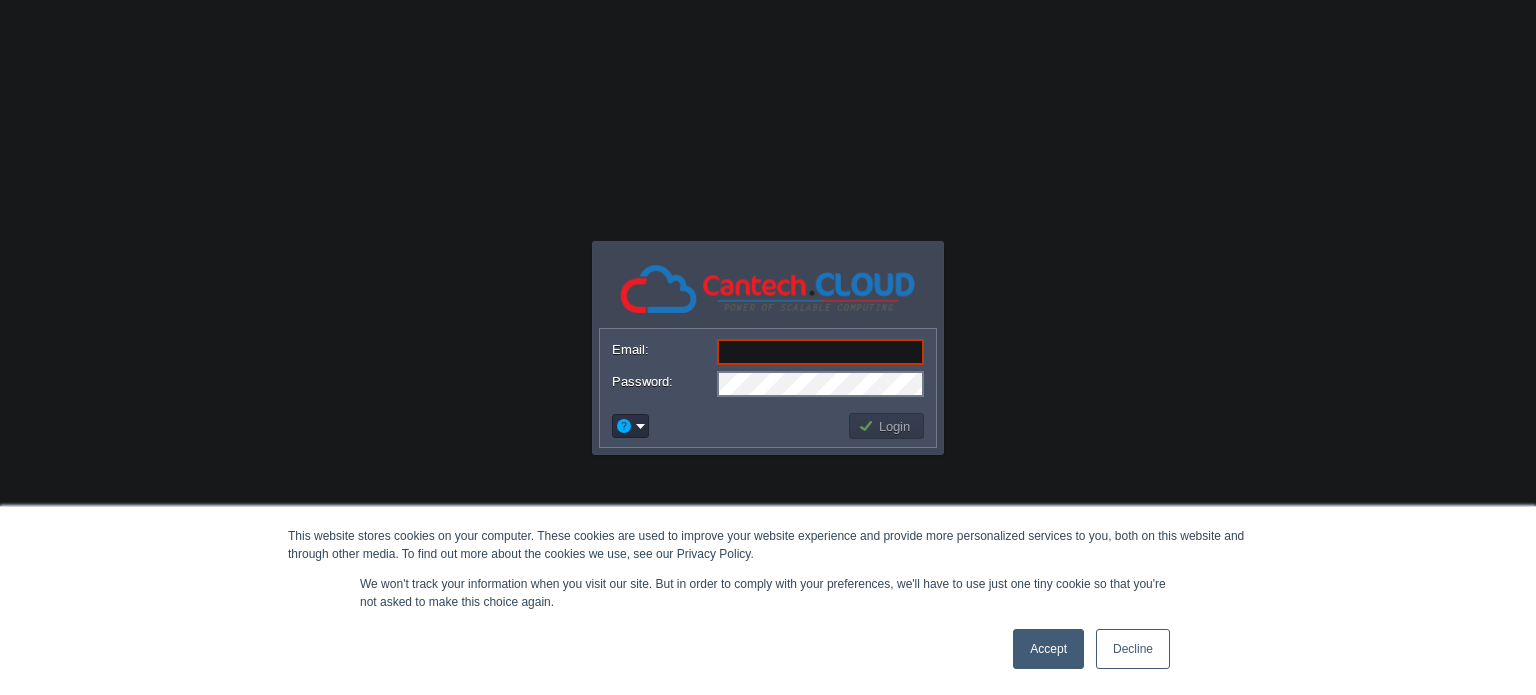click on "This website stores cookies on your computer. These cookies are used to improve your website experience and provide more personalized services to you, both on this website and through other media. To find out more about the cookies we use, see our Privacy Policy.
We won't track your information when you visit our site. But in order to comply with your preferences, we'll have to use just one tiny cookie so that you're not asked to make this choice again.
Accept
Decline
Application Platform   v.8.10.2
Email: Password:     Login" at bounding box center [768, 347] 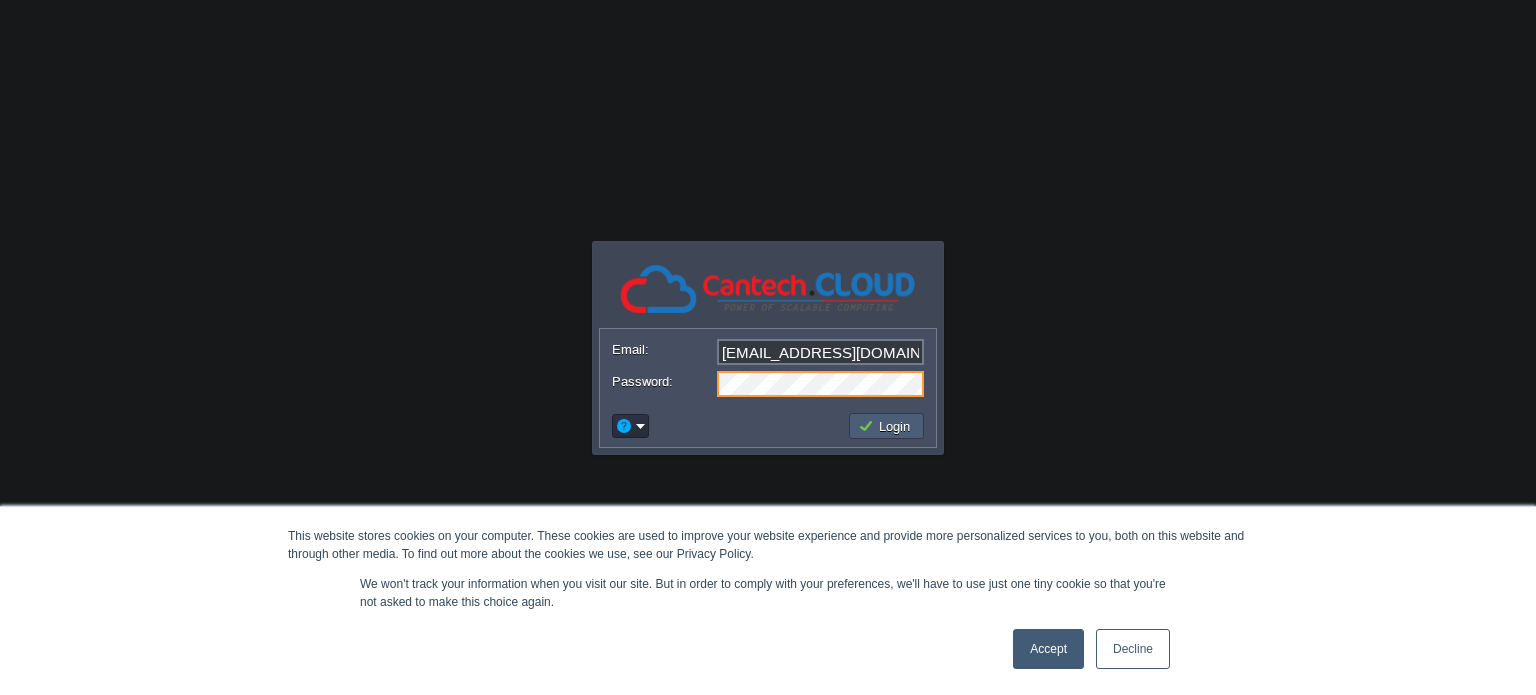click on "Login" at bounding box center [887, 426] 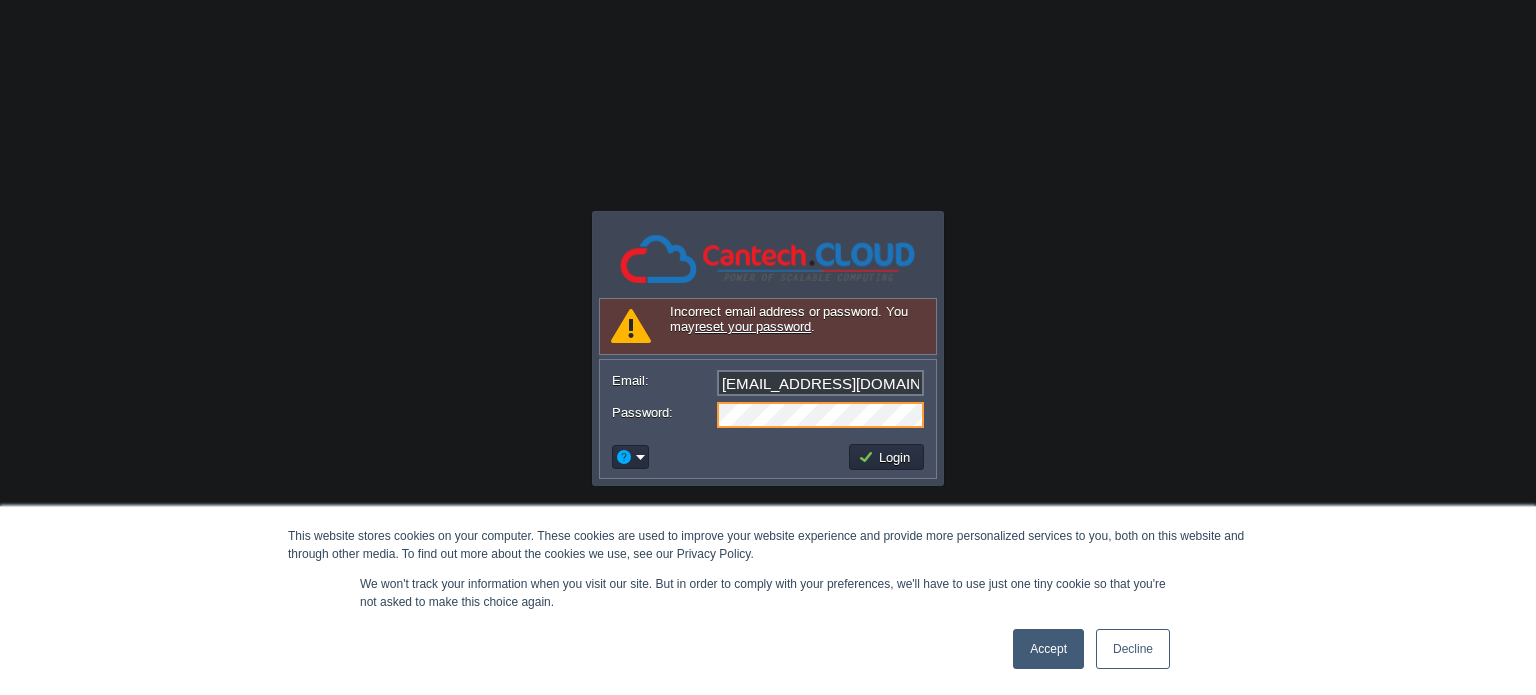 click on "[EMAIL_ADDRESS][DOMAIN_NAME]" at bounding box center (820, 383) 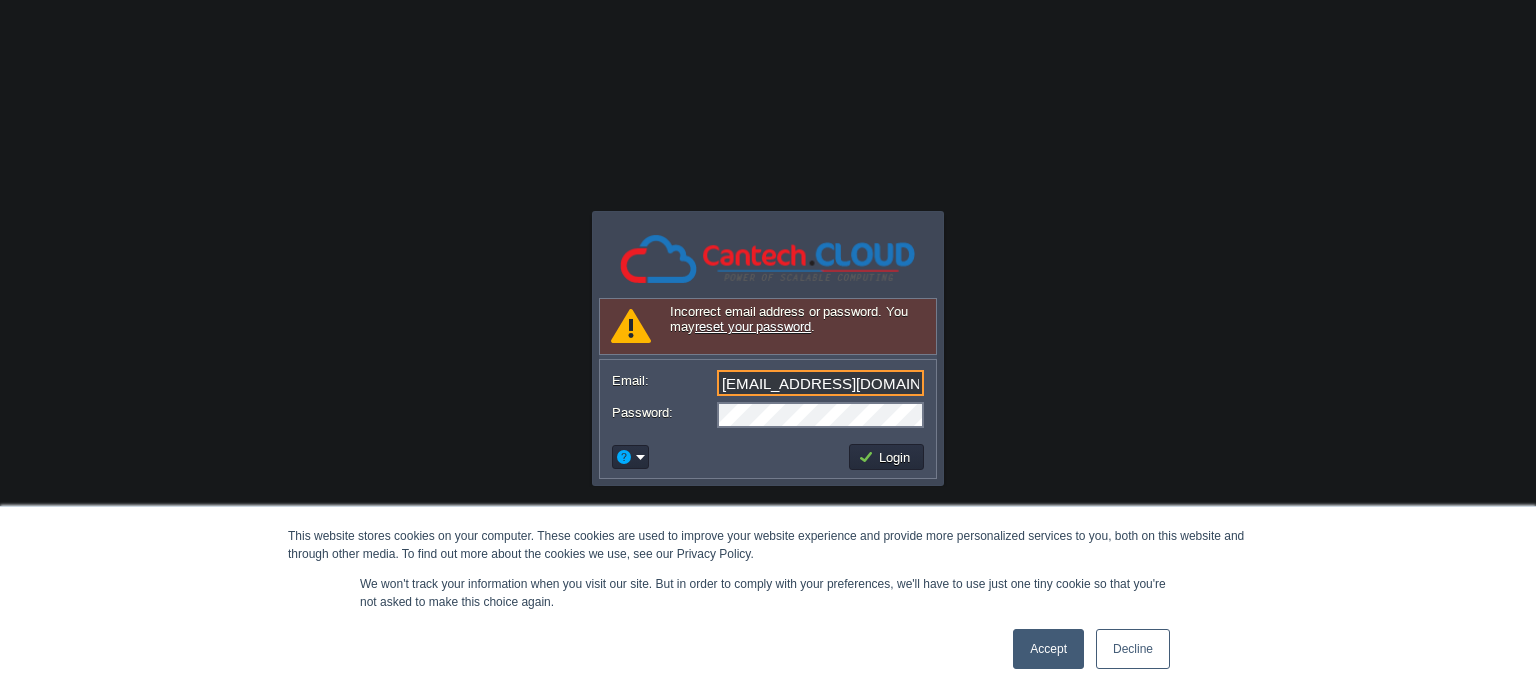 type on "[EMAIL_ADDRESS][DOMAIN_NAME]" 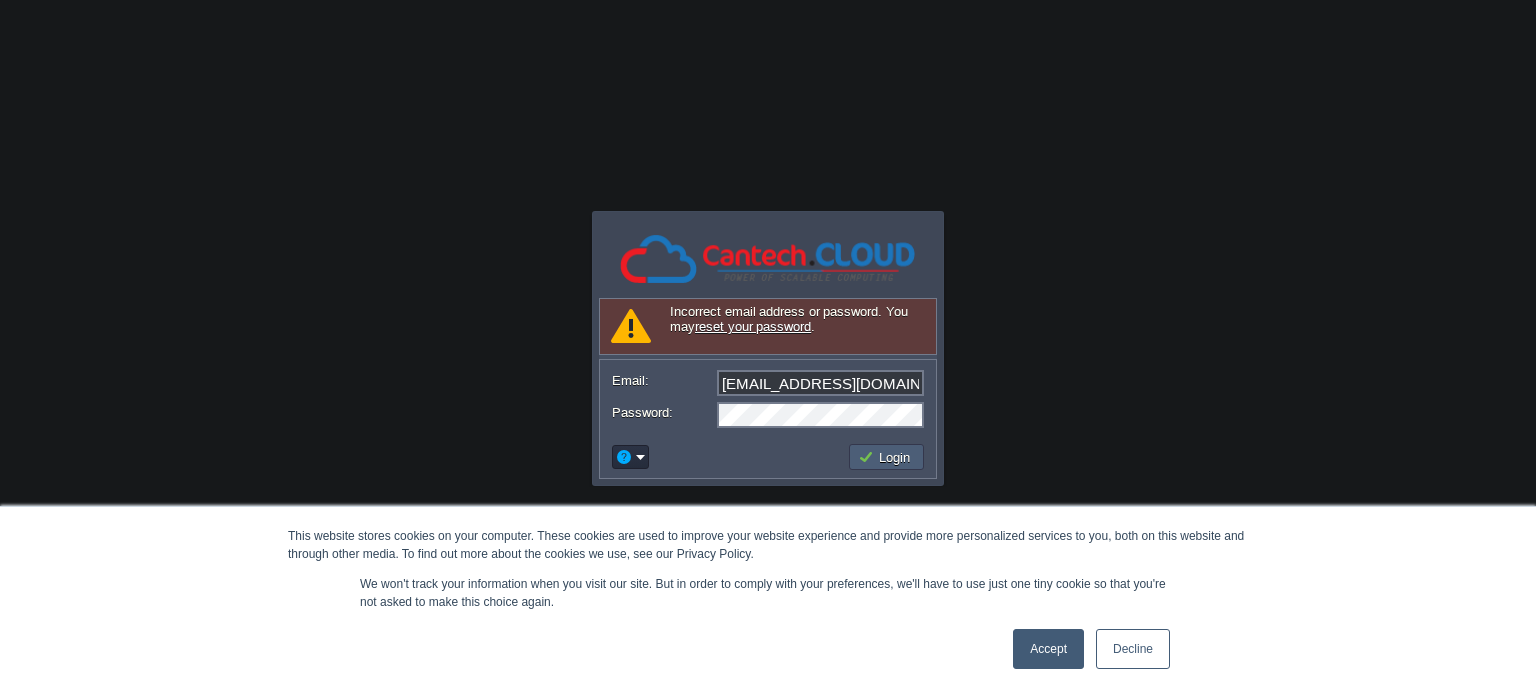 click on "Login" at bounding box center [887, 457] 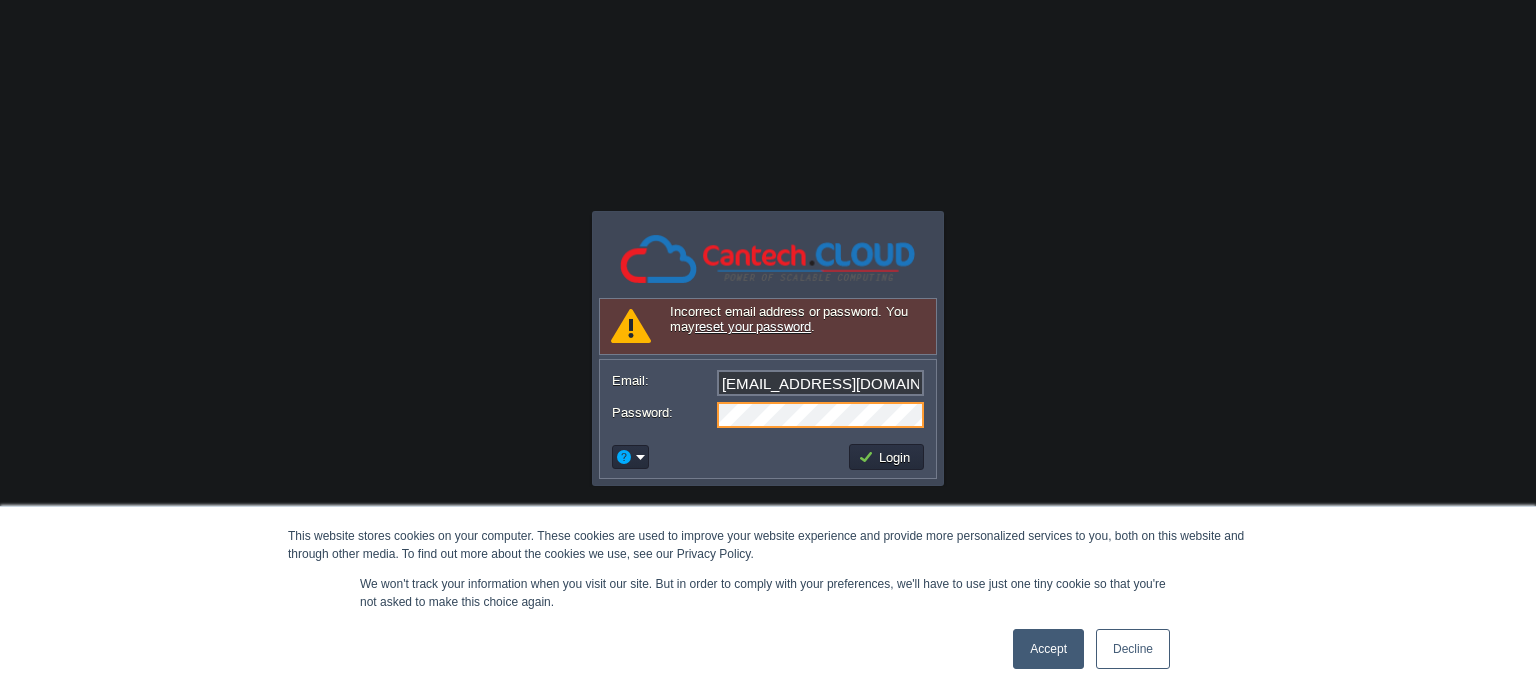 click on "[EMAIL_ADDRESS][DOMAIN_NAME]" at bounding box center (820, 383) 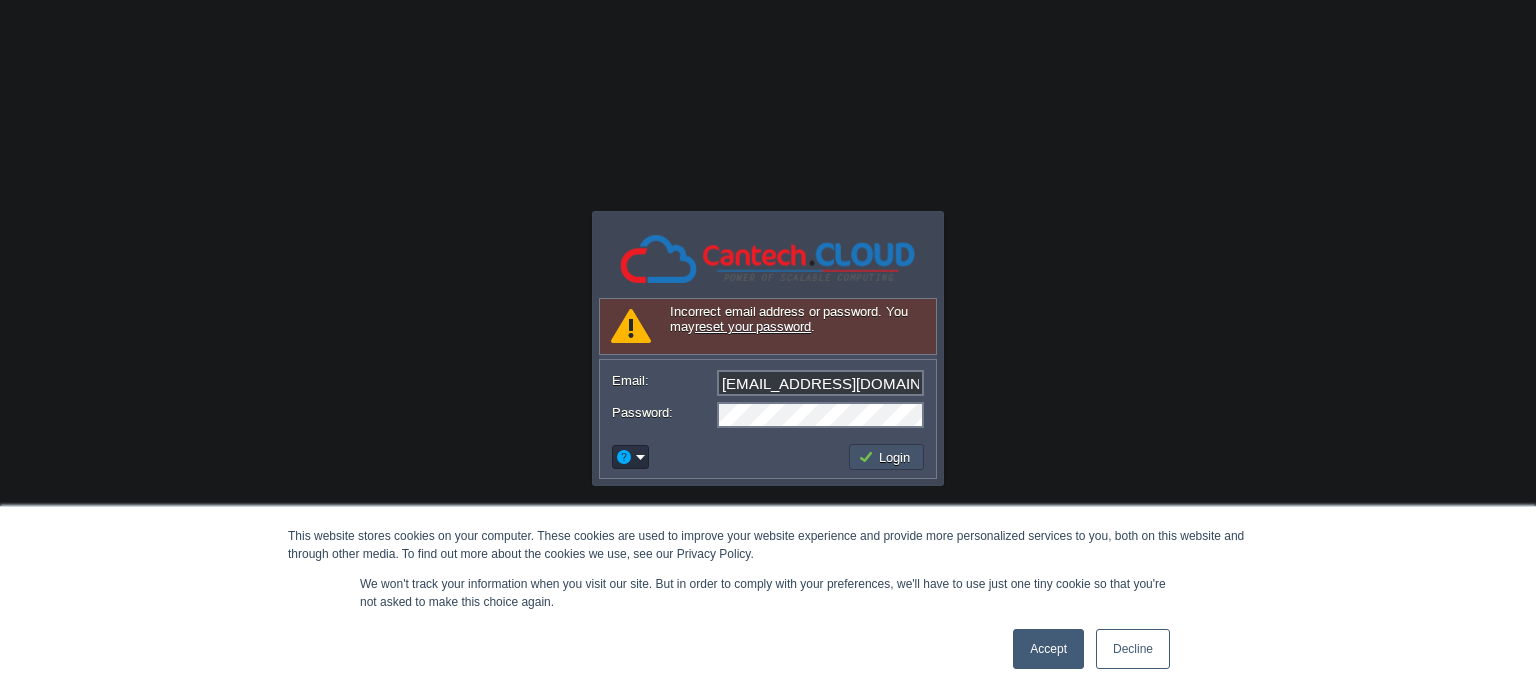 click on "Login" at bounding box center (887, 457) 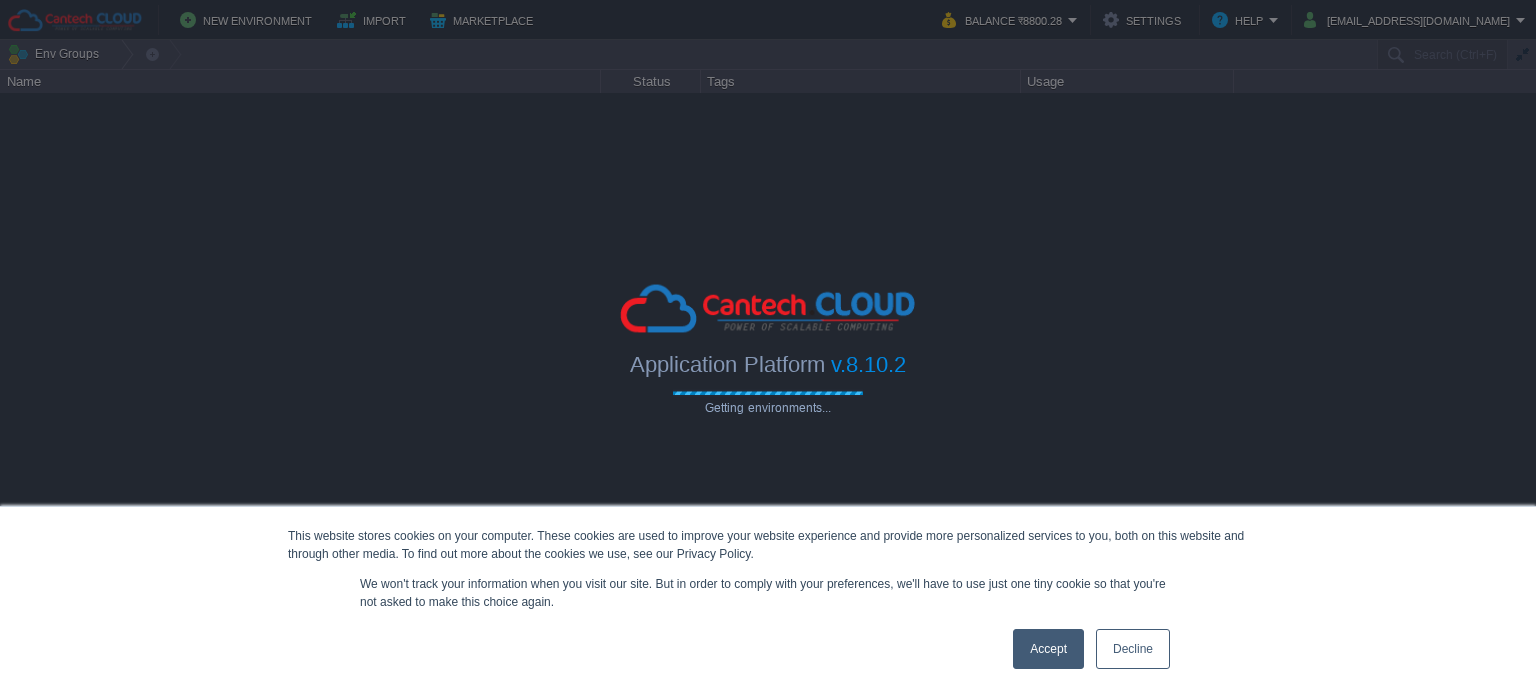 click on "Accept" at bounding box center (1048, 649) 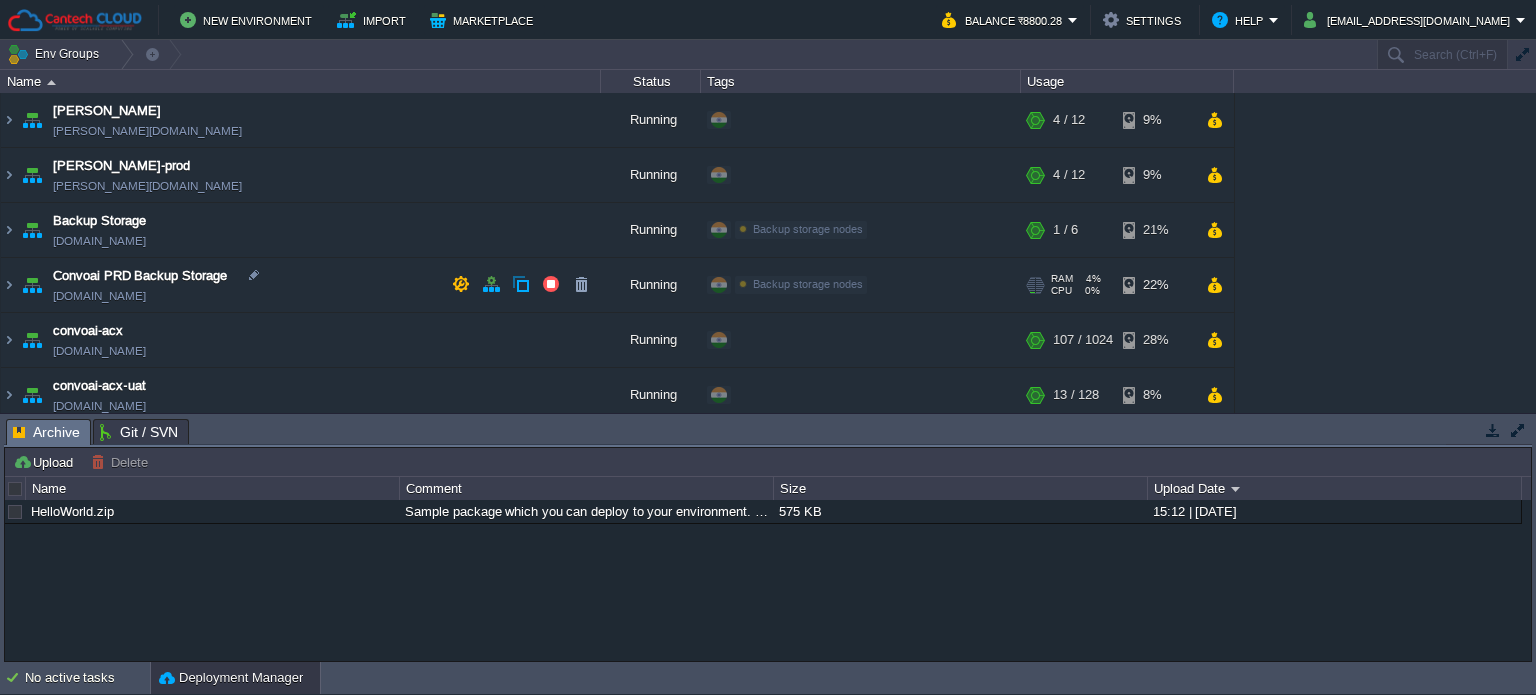 scroll, scrollTop: 0, scrollLeft: 0, axis: both 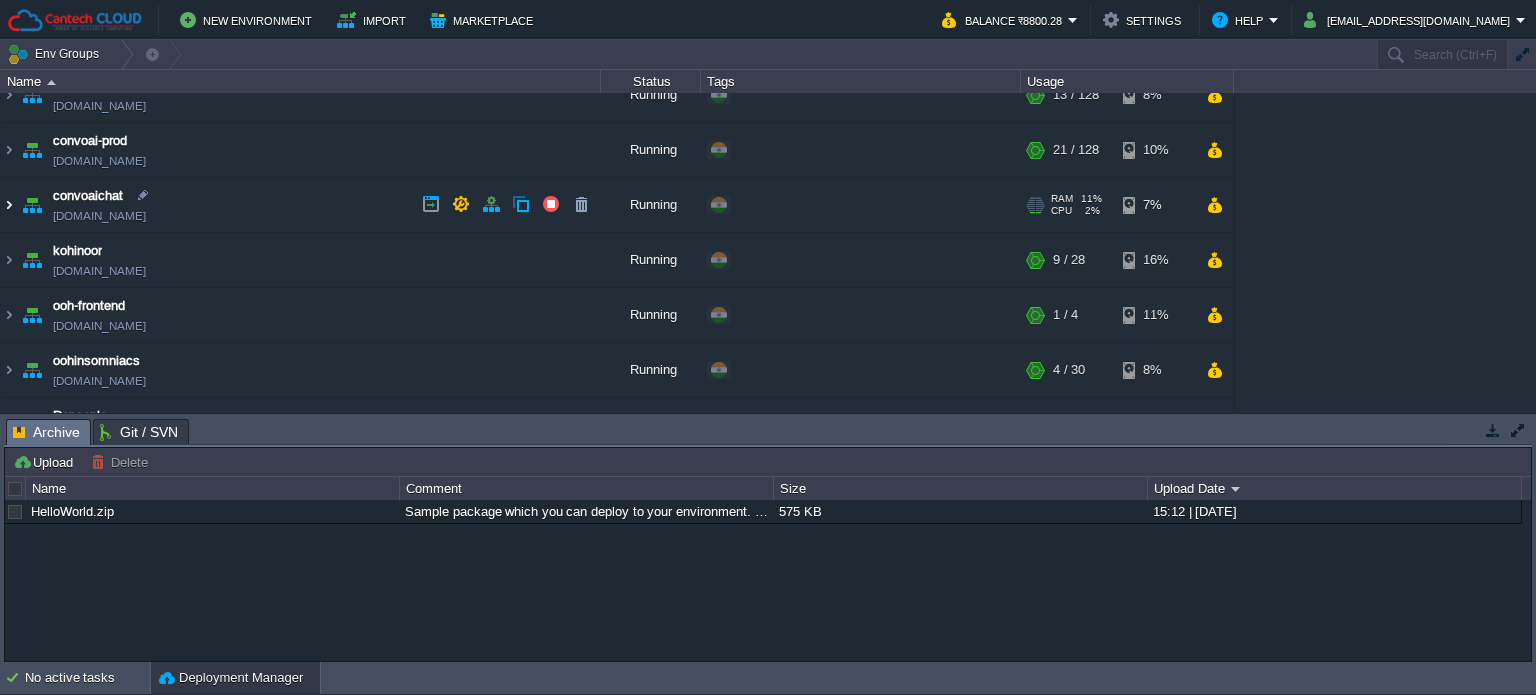 click at bounding box center [9, 205] 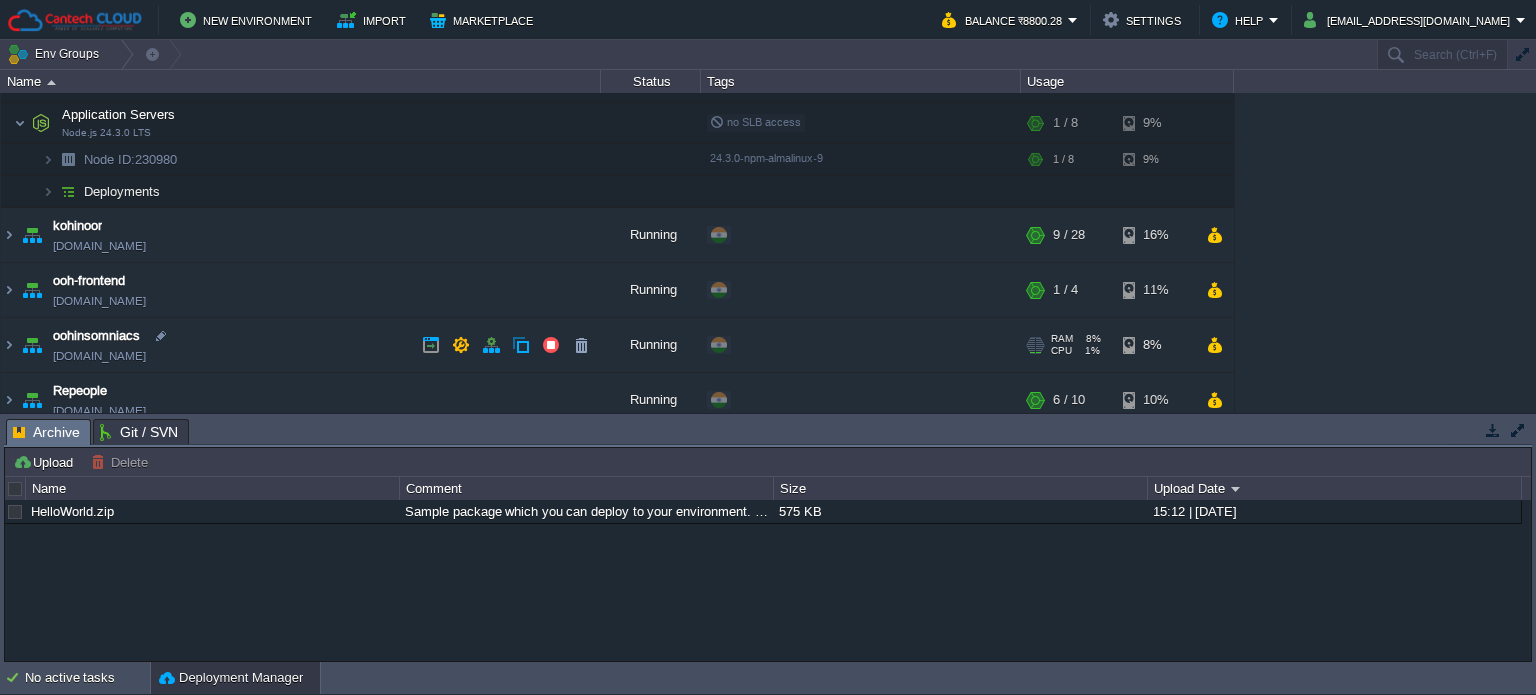 scroll, scrollTop: 400, scrollLeft: 0, axis: vertical 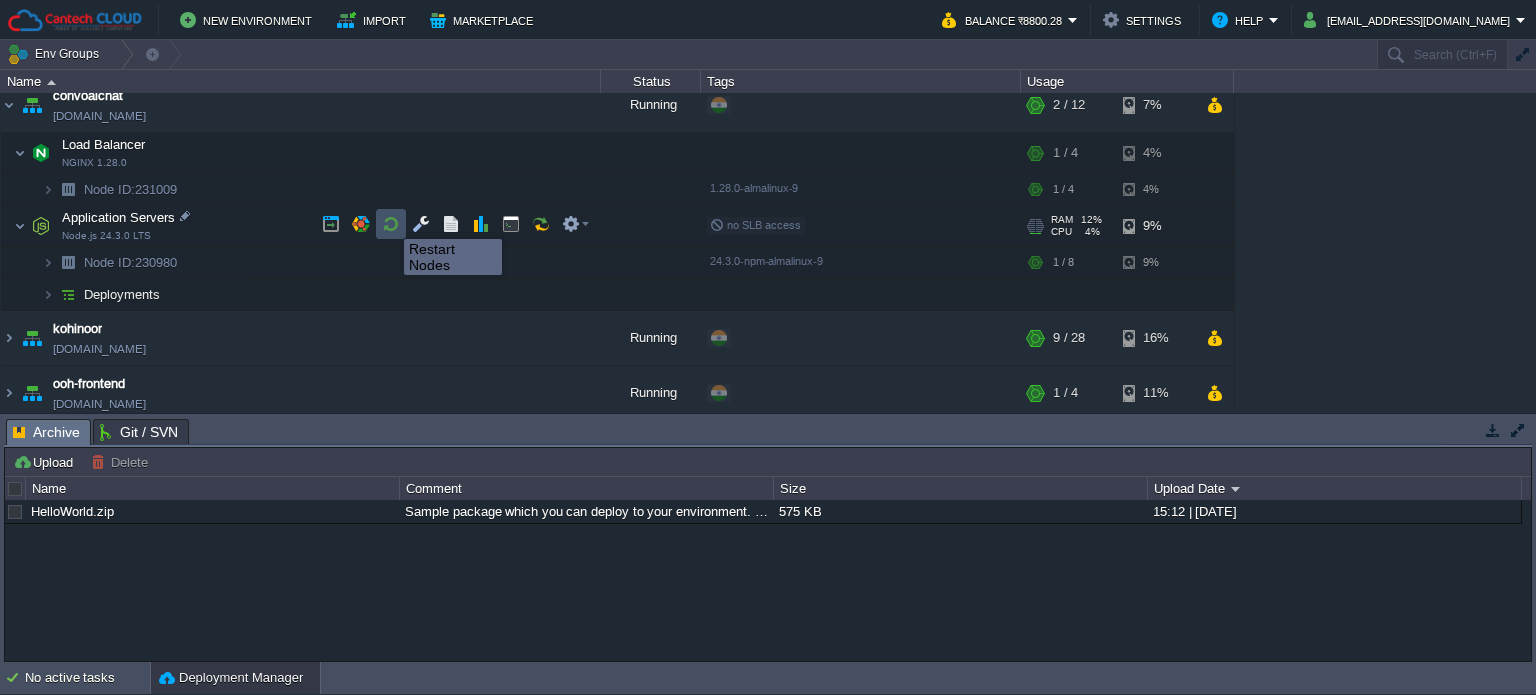 click at bounding box center (391, 224) 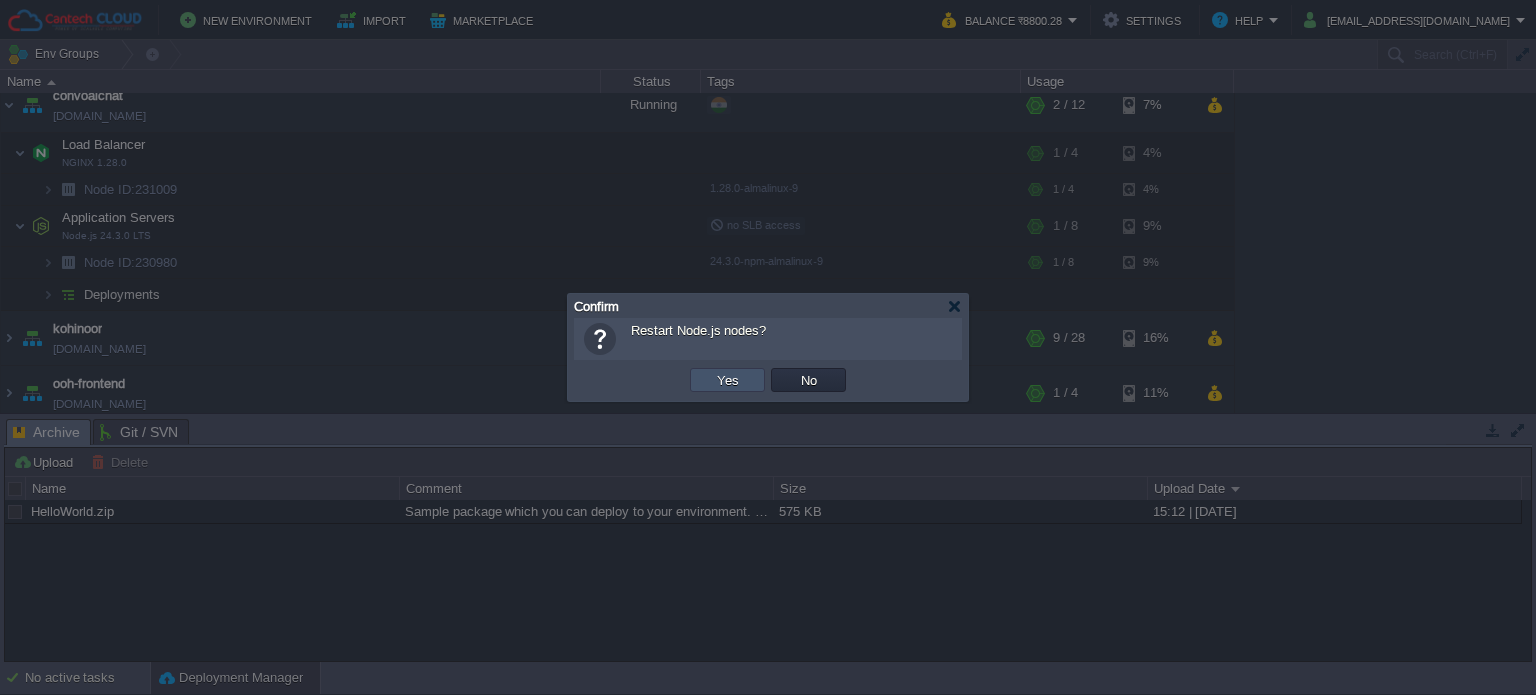click on "Yes" at bounding box center (728, 380) 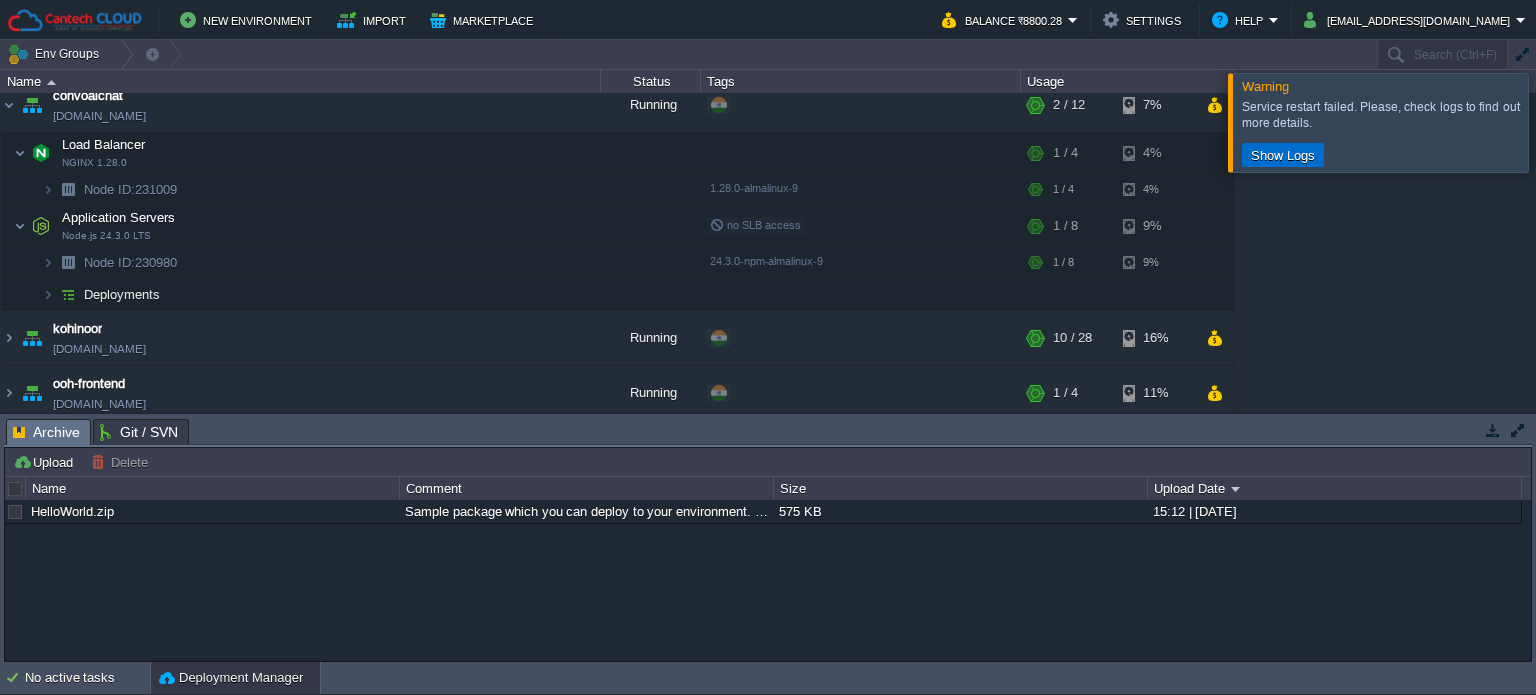 click on "Show Logs" at bounding box center [1283, 155] 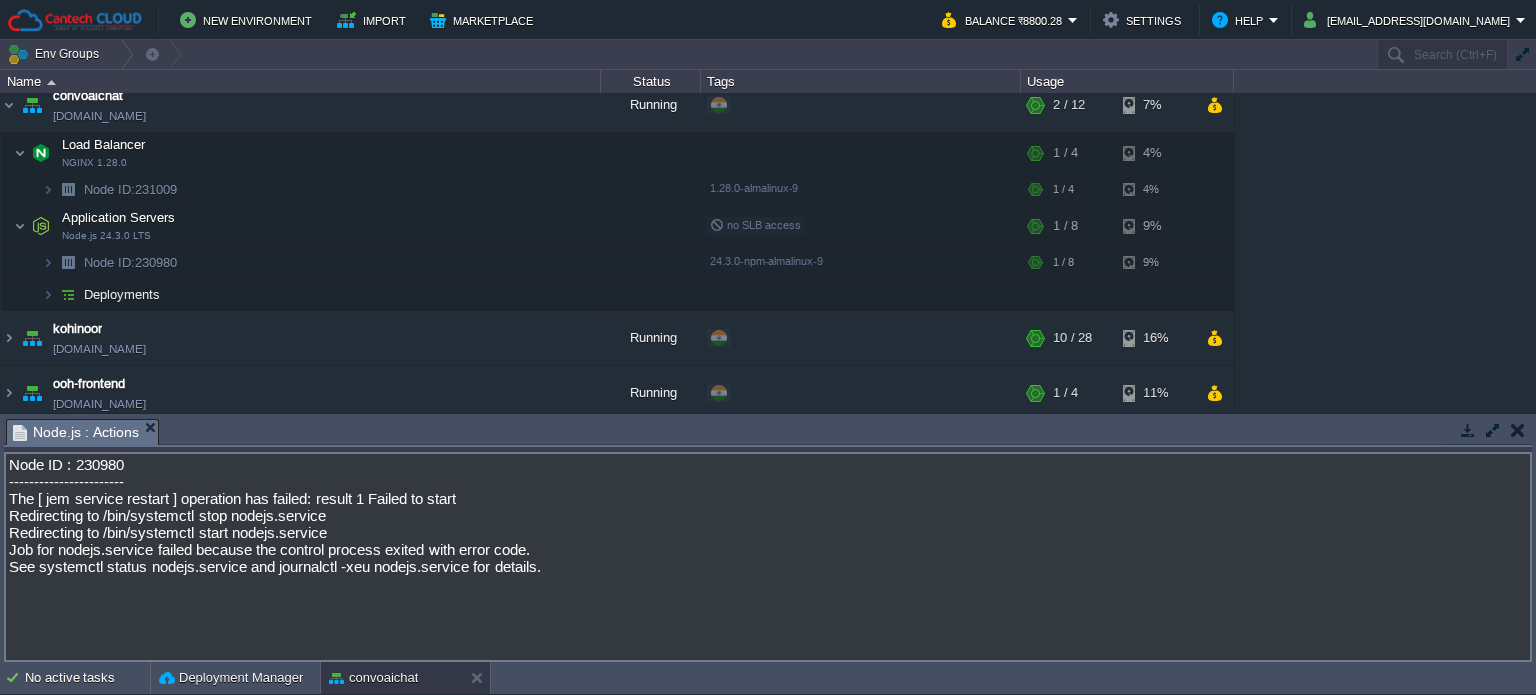 click on "Node ID : 230980
-----------------------
The [ jem service restart ] operation has failed: result 1 Failed to start
Redirecting to /bin/systemctl stop nodejs.service
Redirecting to /bin/systemctl start nodejs.service
Job for nodejs.service failed because the control process exited with error code.
See systemctl status nodejs.service and journalctl -xeu nodejs.service for details." at bounding box center (768, 557) 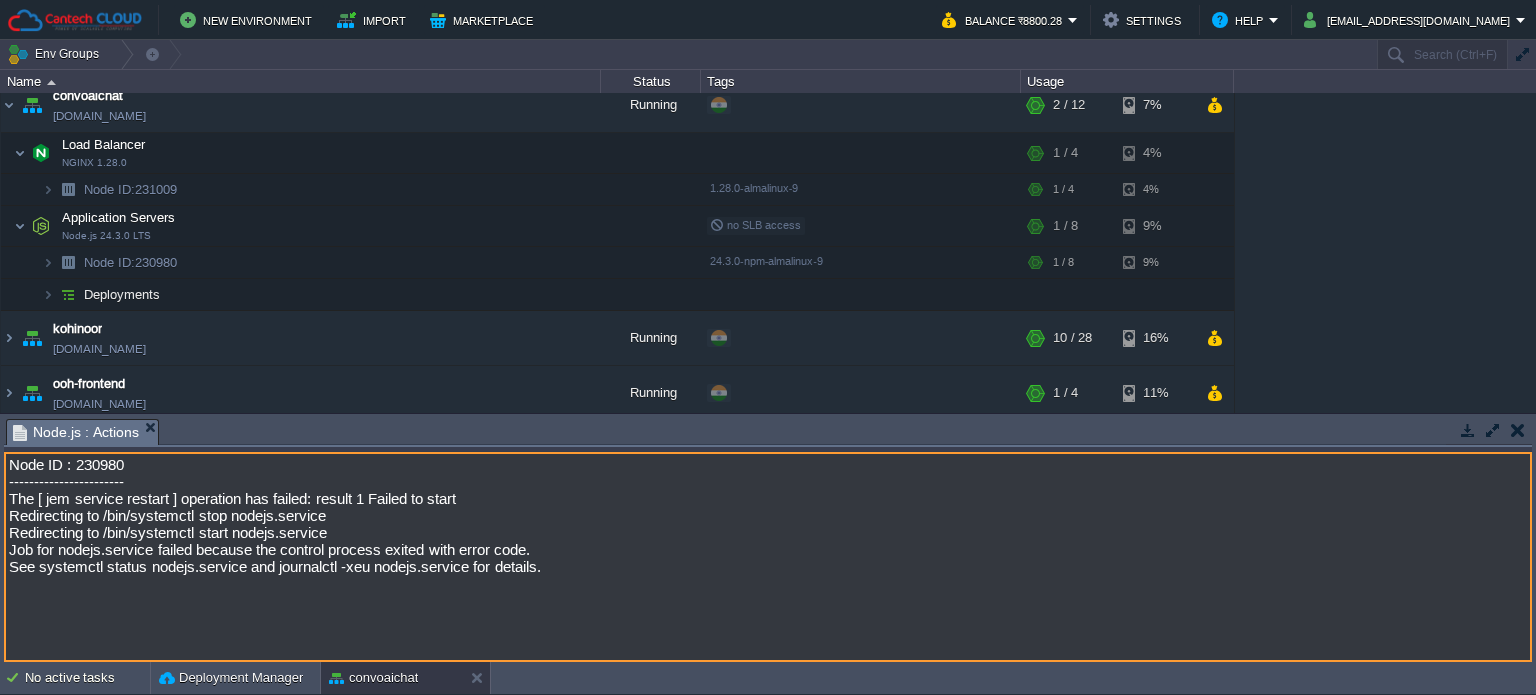 drag, startPoint x: 40, startPoint y: 575, endPoint x: 264, endPoint y: 571, distance: 224.0357 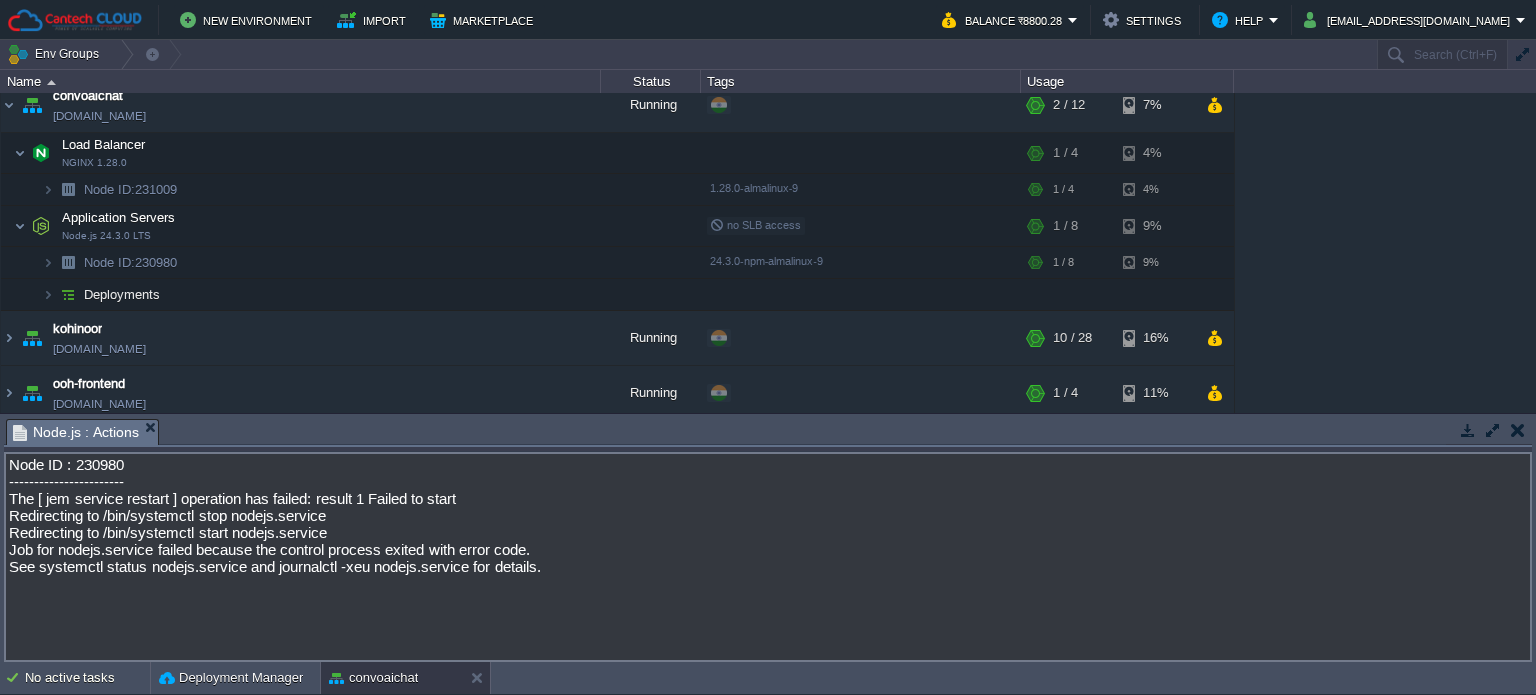click on "Node ID : 230980
-----------------------
The [ jem service restart ] operation has failed: result 1 Failed to start
Redirecting to /bin/systemctl stop nodejs.service
Redirecting to /bin/systemctl start nodejs.service
Job for nodejs.service failed because the control process exited with error code.
See systemctl status nodejs.service and journalctl -xeu nodejs.service for details." at bounding box center (768, 557) 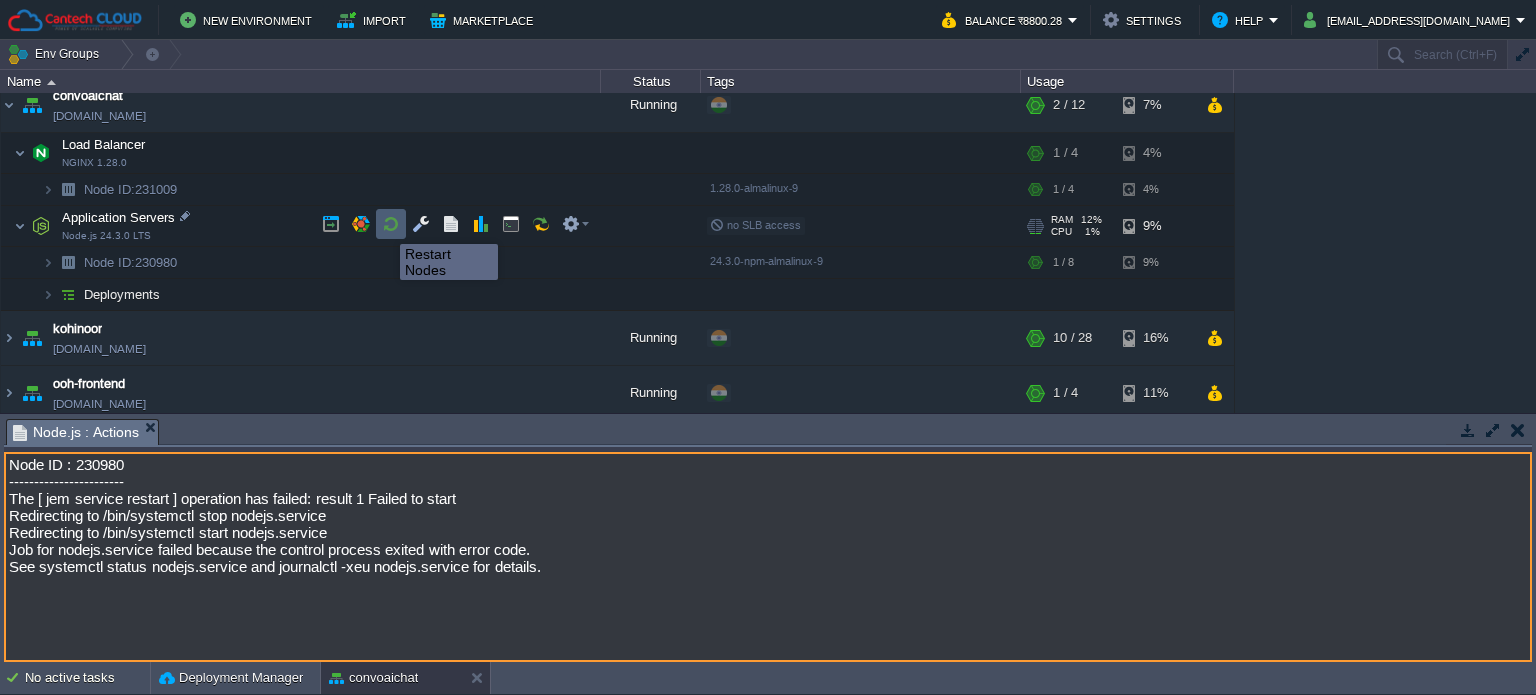 click at bounding box center [391, 224] 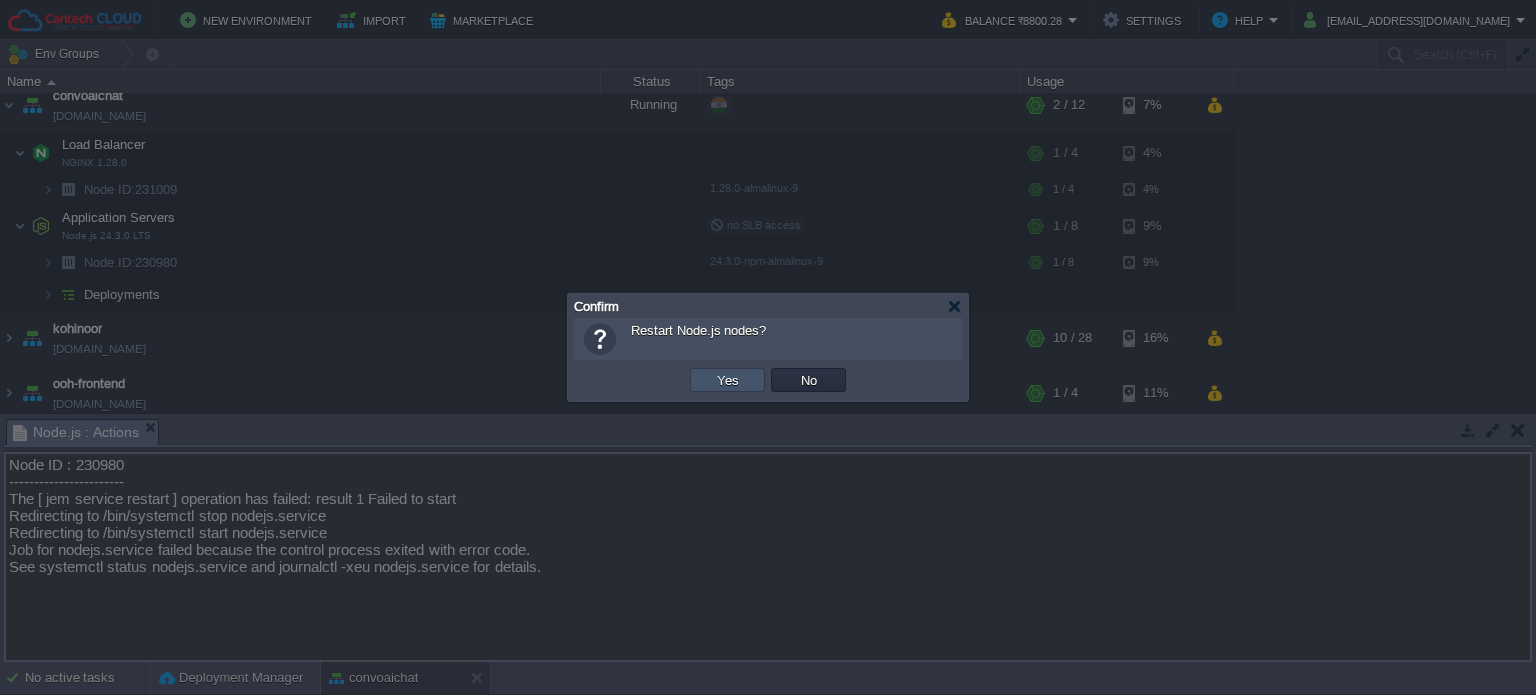 click on "Yes" at bounding box center [728, 380] 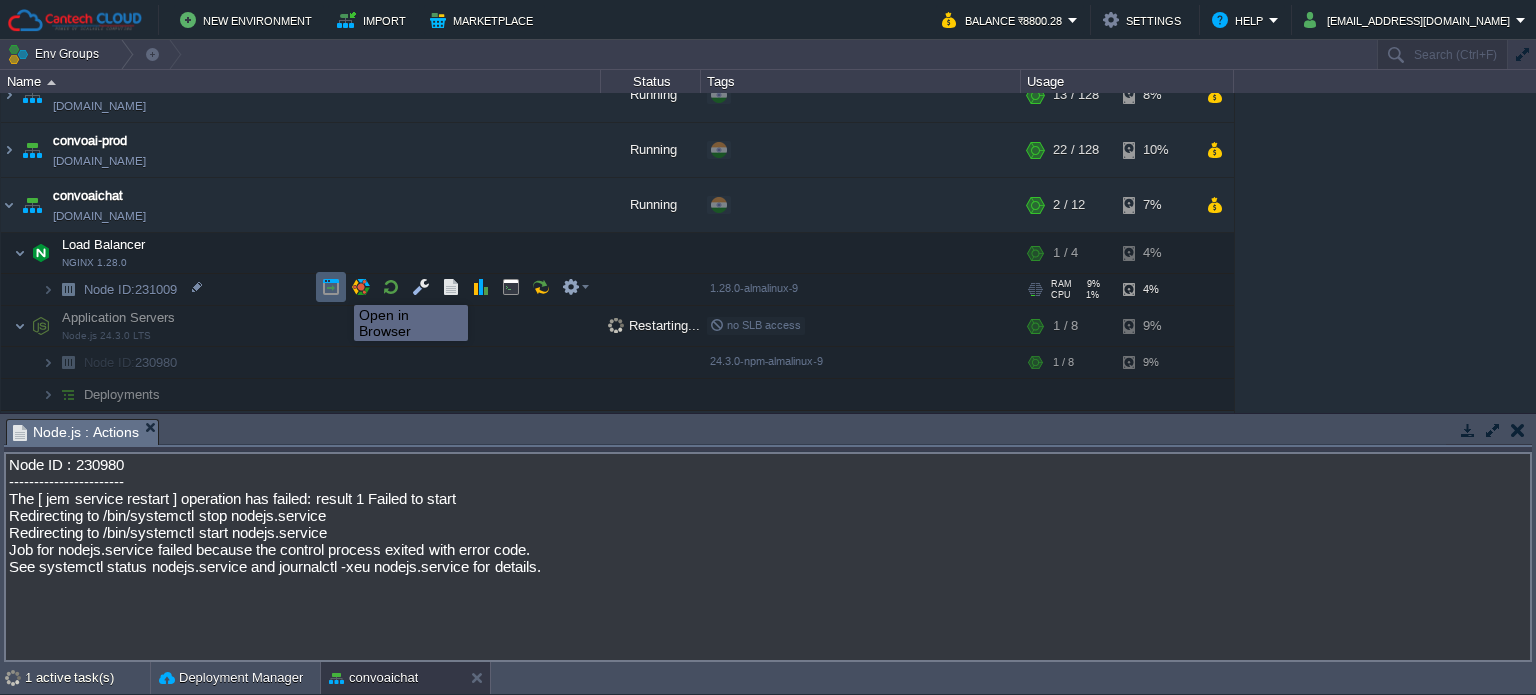 scroll, scrollTop: 400, scrollLeft: 0, axis: vertical 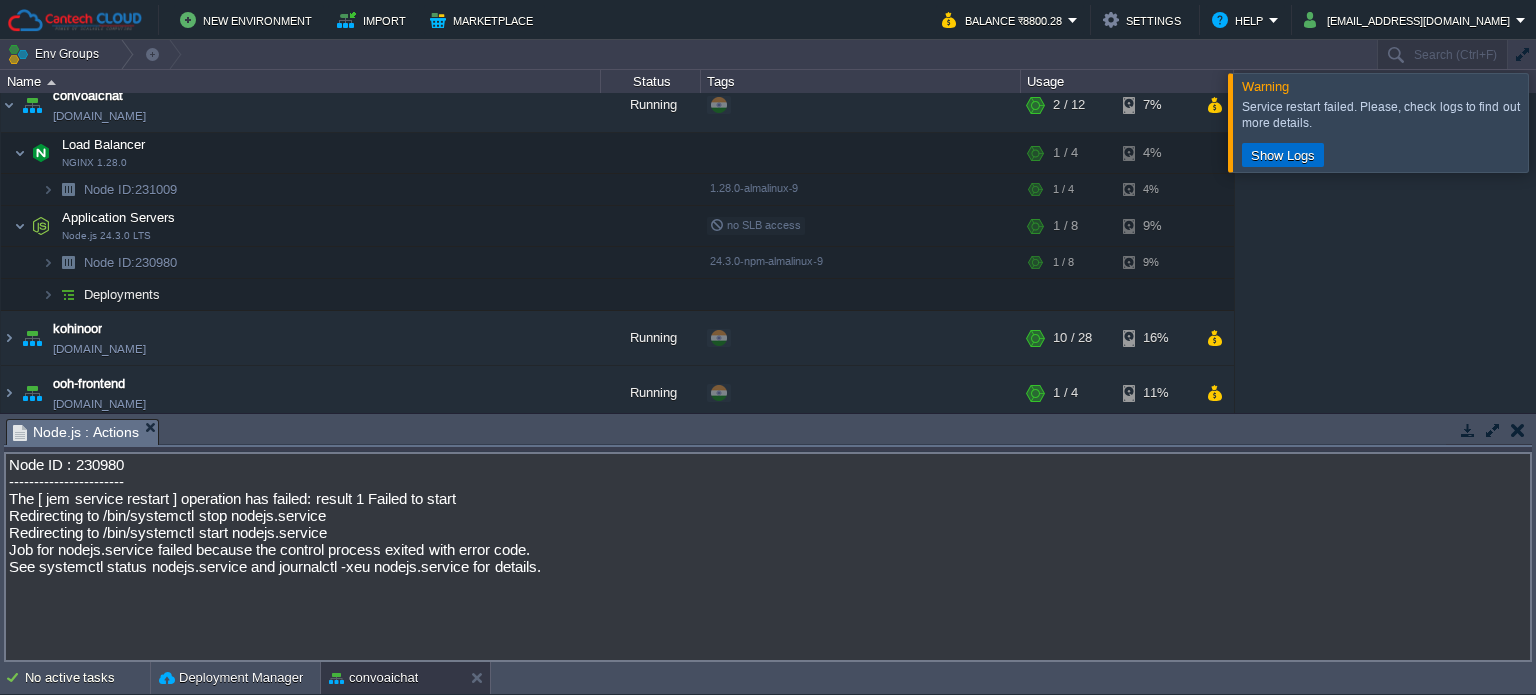 click on "Show Logs" at bounding box center (1283, 155) 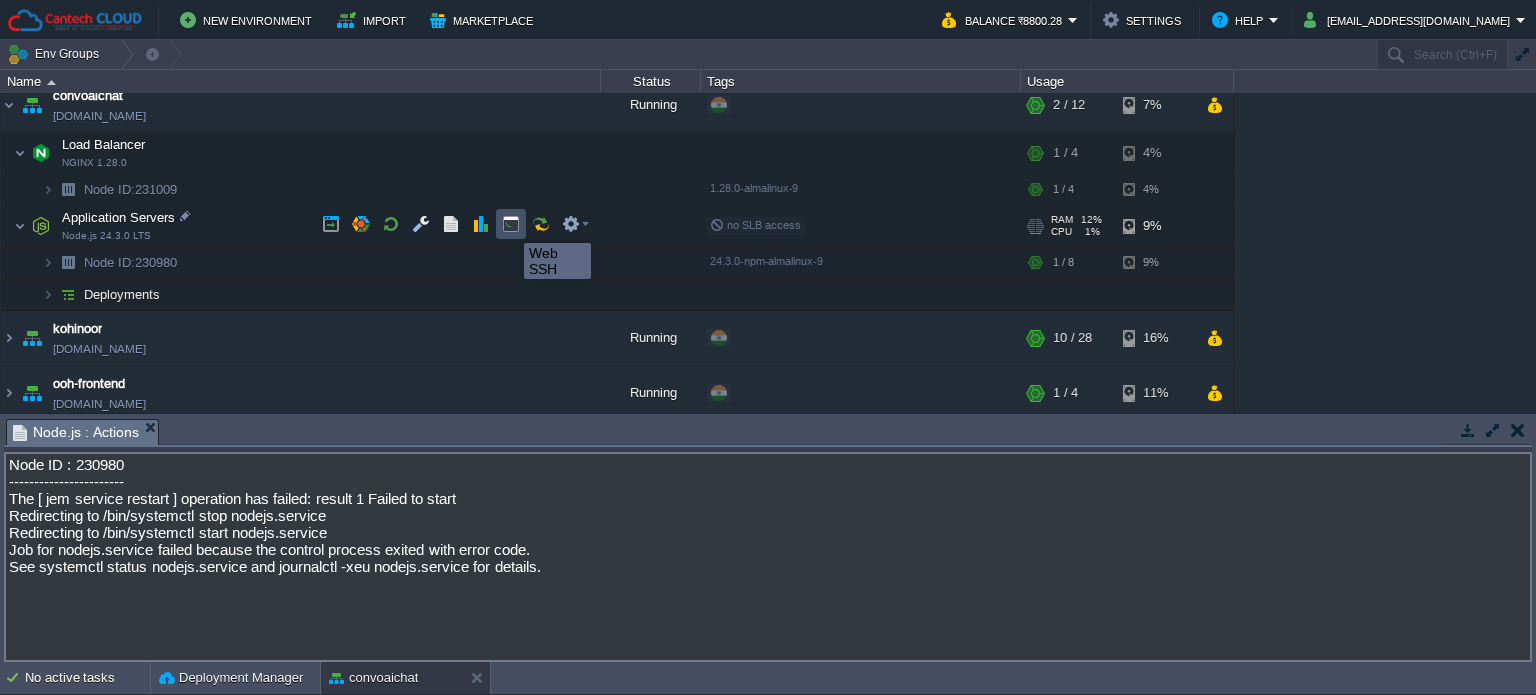 click at bounding box center [511, 224] 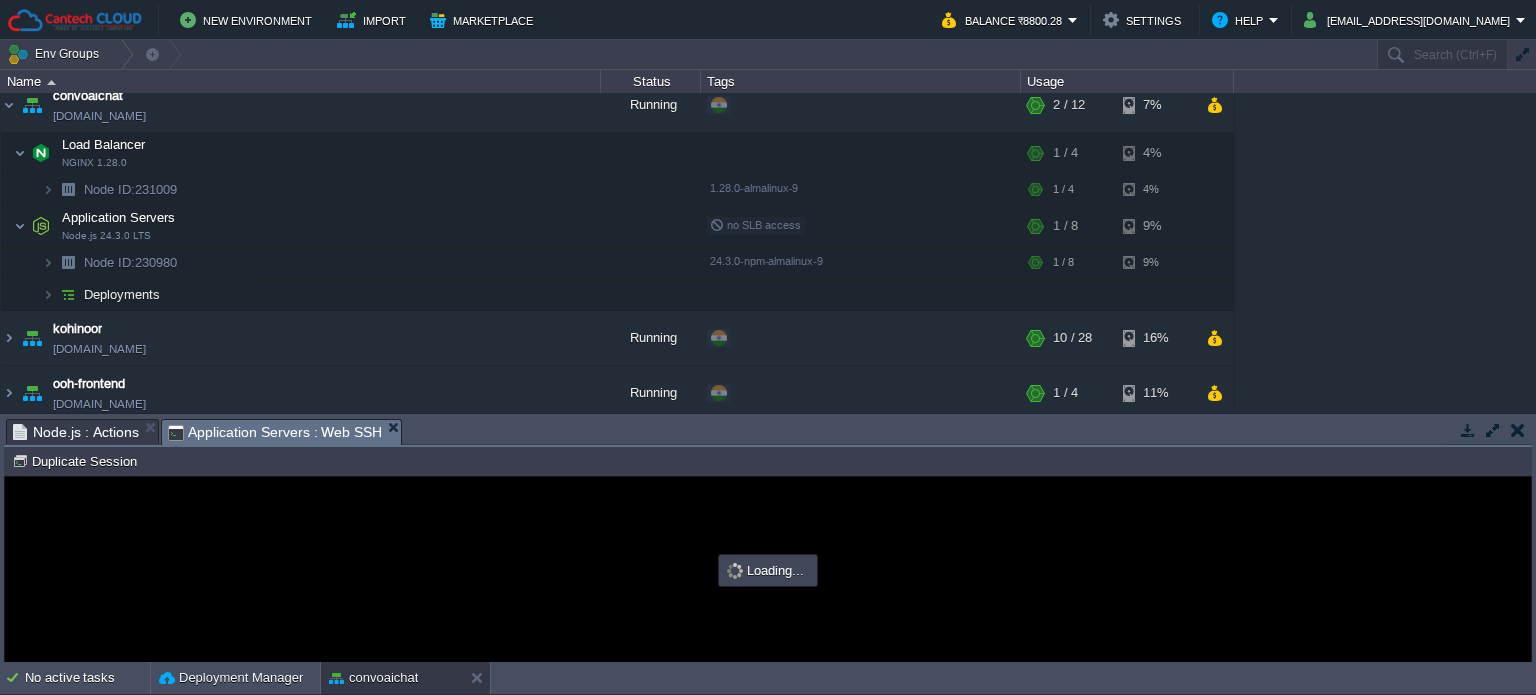 scroll, scrollTop: 0, scrollLeft: 0, axis: both 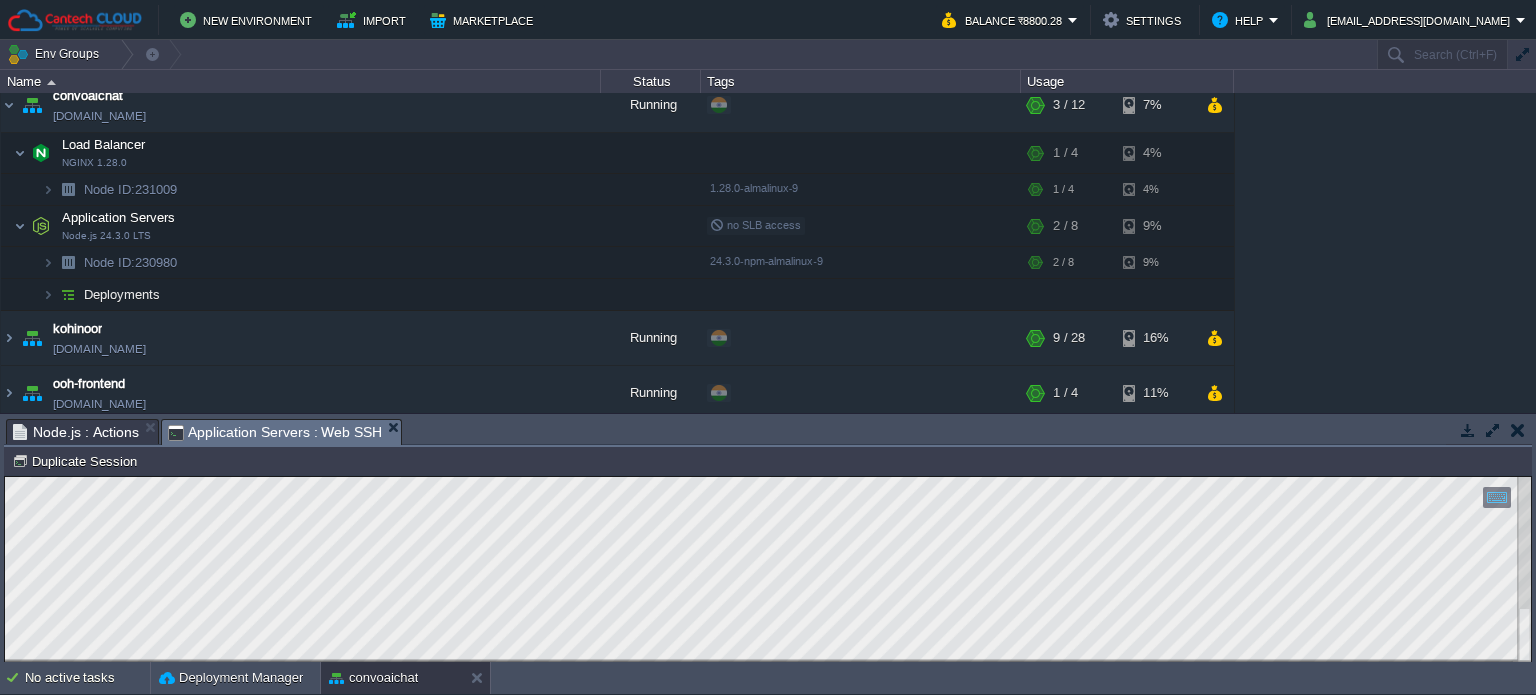 click at bounding box center [1517, 430] 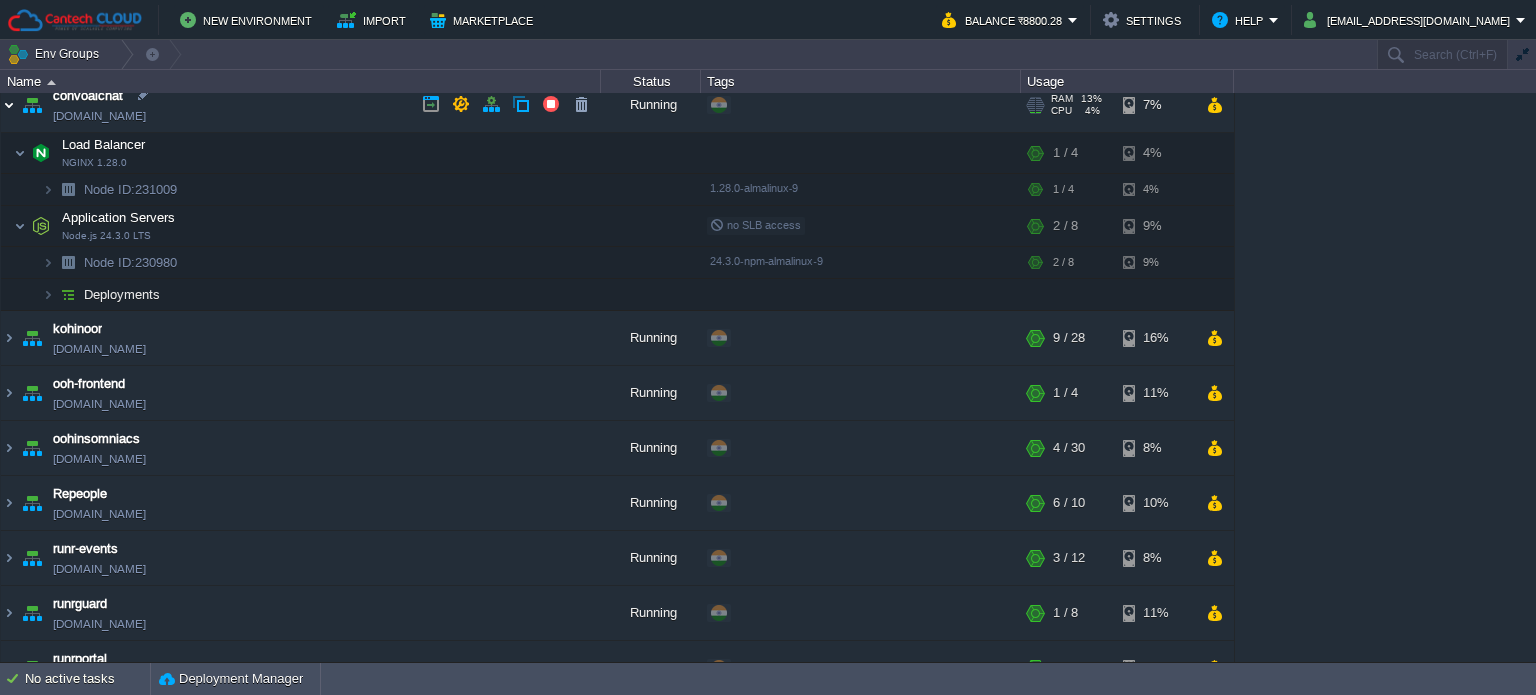 click at bounding box center [9, 105] 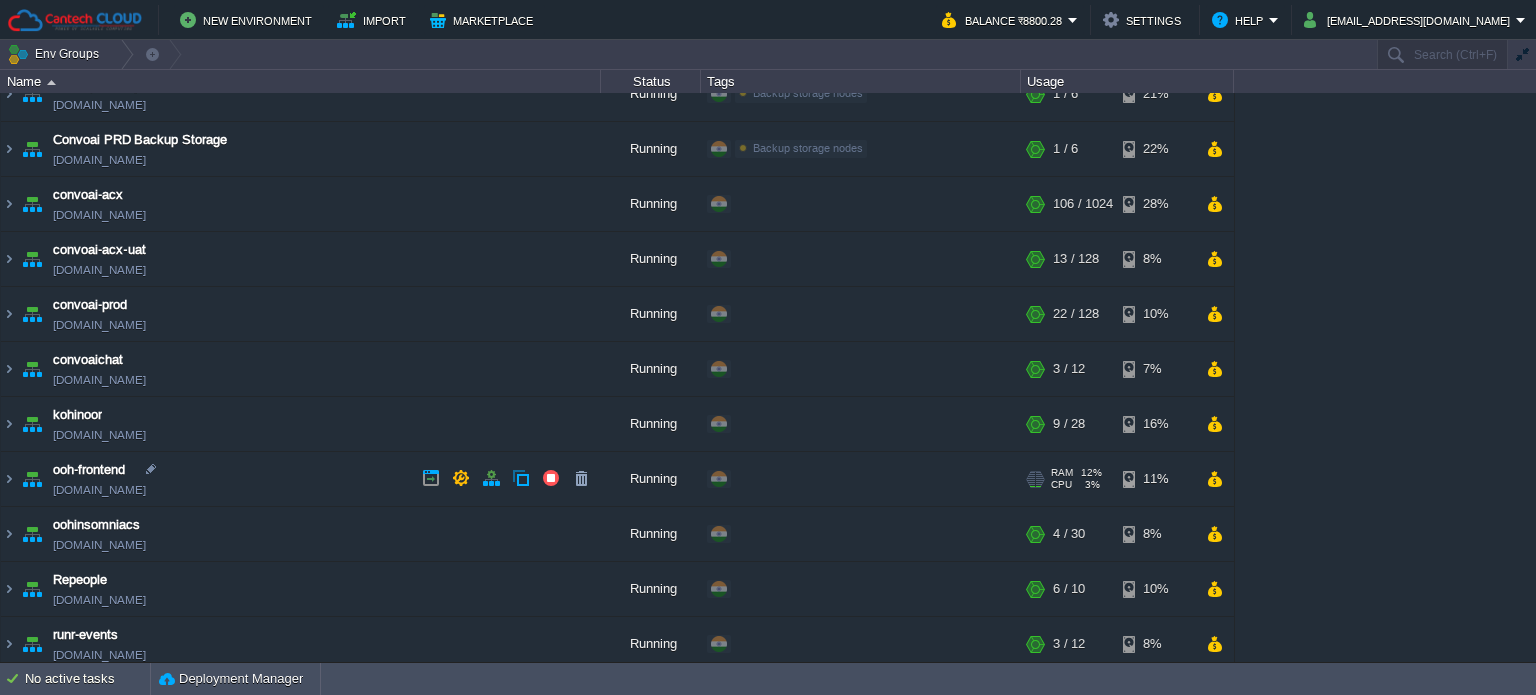 scroll, scrollTop: 0, scrollLeft: 0, axis: both 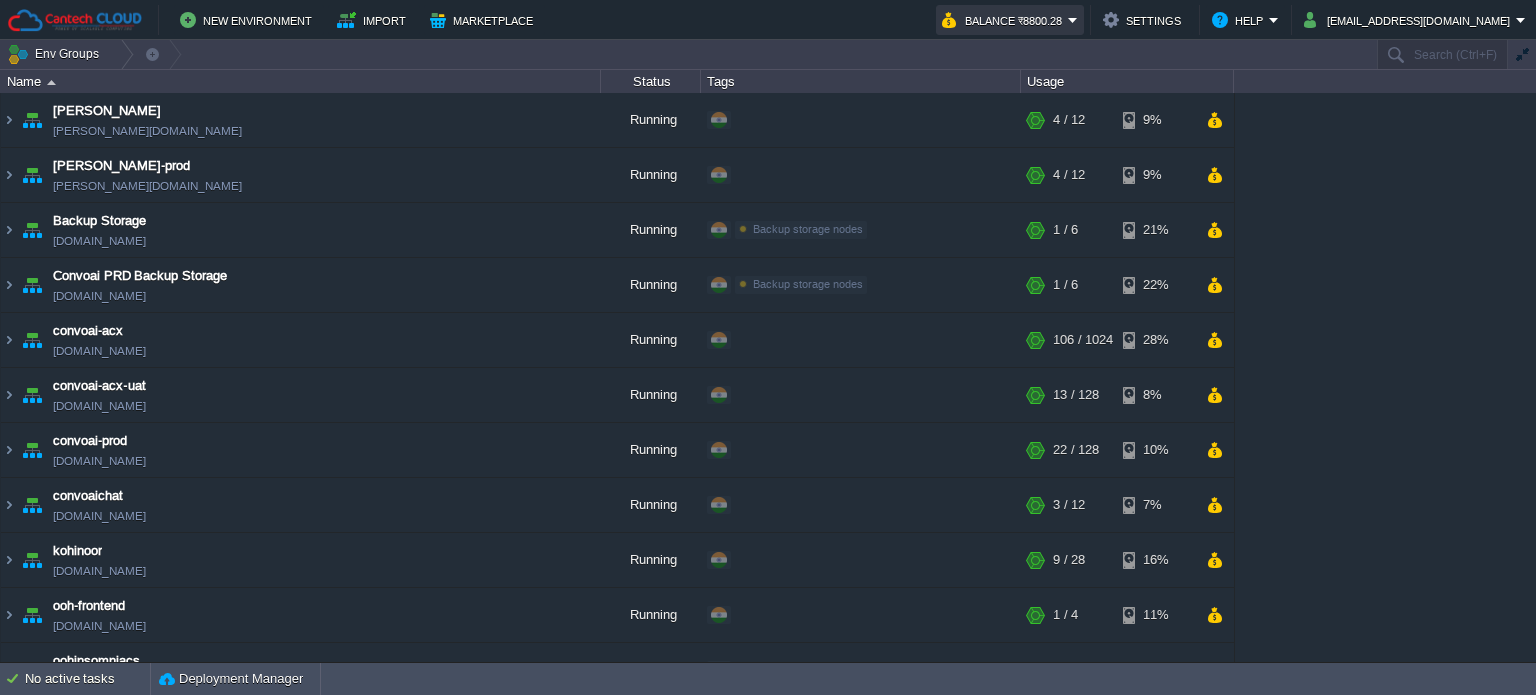 click on "Balance ₹8800.28" at bounding box center (1005, 20) 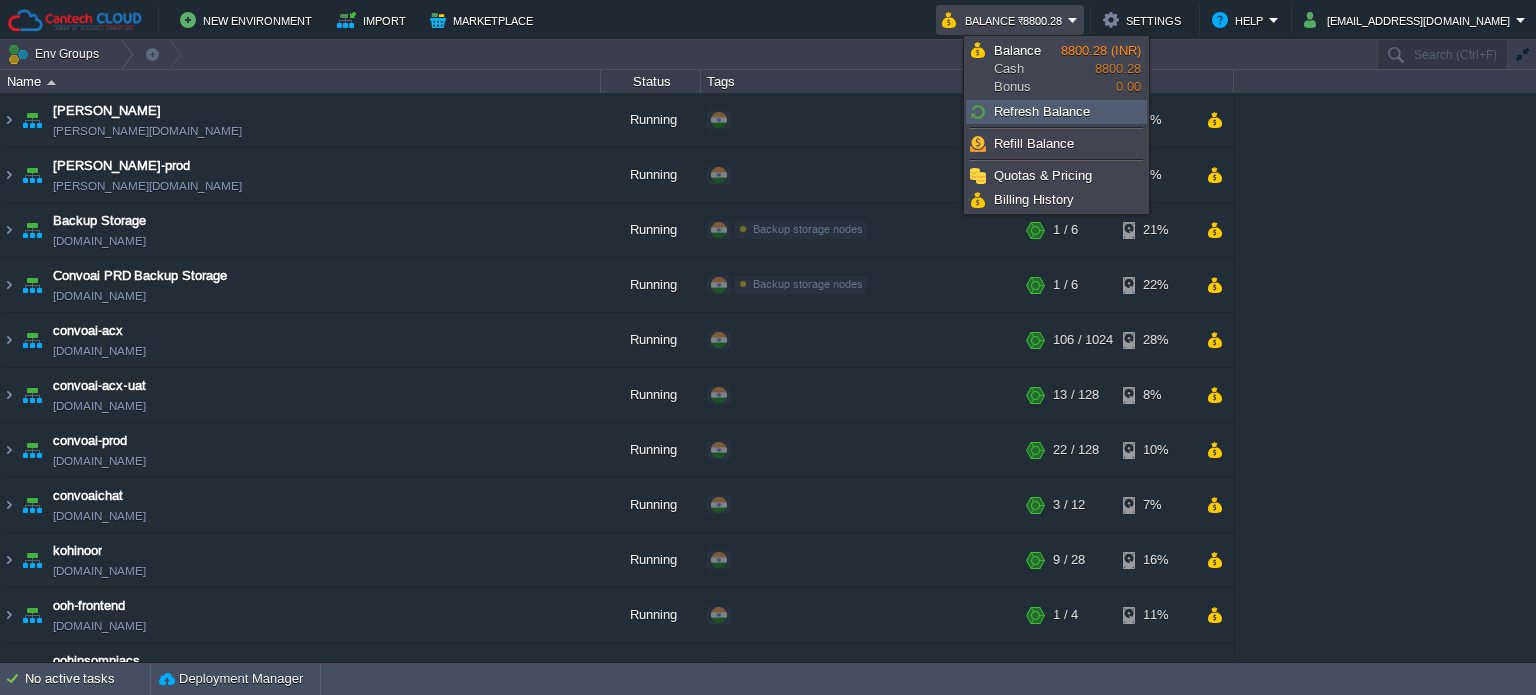 click on "Refresh Balance" at bounding box center (1042, 111) 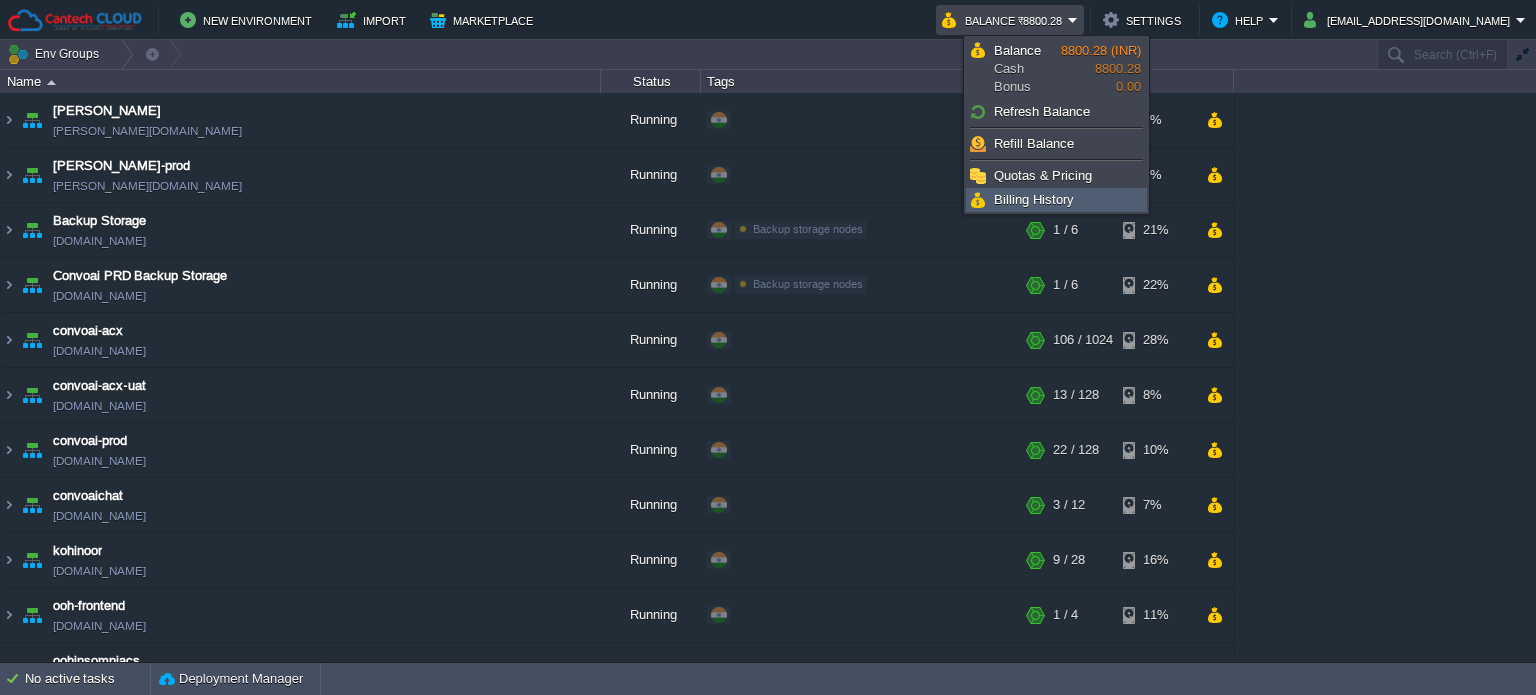 click on "Billing History" at bounding box center [1034, 199] 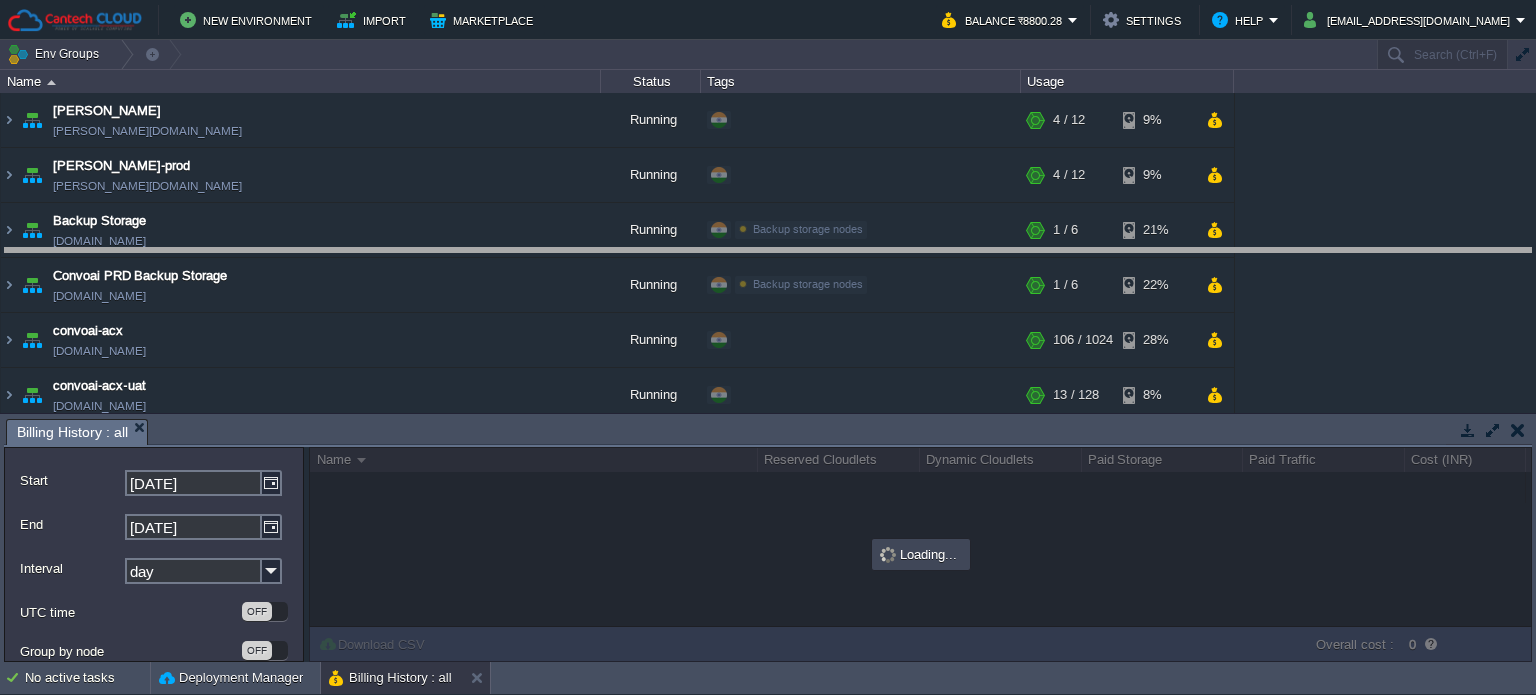 drag, startPoint x: 863, startPoint y: 419, endPoint x: 862, endPoint y: 248, distance: 171.00293 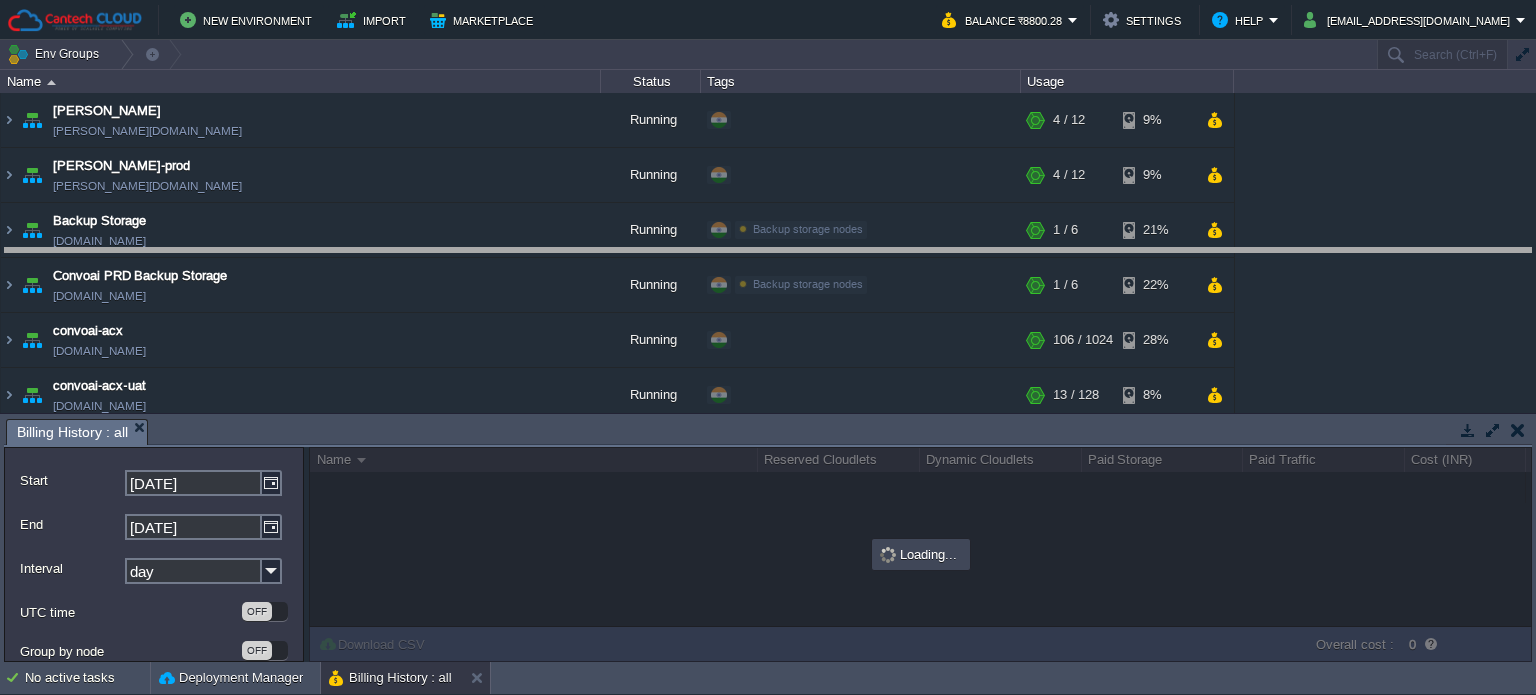 click on "New Environment Import Marketplace Bonus ₹0.00 Upgrade Account Balance ₹8800.28 Settings Help [EMAIL_ADDRESS][DOMAIN_NAME]         Env Groups                     Search (Ctrl+F)         auto-gen Name Status Tags Usage [PERSON_NAME] [PERSON_NAME][DOMAIN_NAME] Running                                 + Add to Env Group                                                                                                                                                            RAM                 26%                                         CPU                 2%                             4 / 12                    9%       [PERSON_NAME]-prod [PERSON_NAME][DOMAIN_NAME] Running                                 + Add to Env Group                                                                                                                                                            RAM                 25%                                         CPU                 9%                             4 / 12" at bounding box center [768, 347] 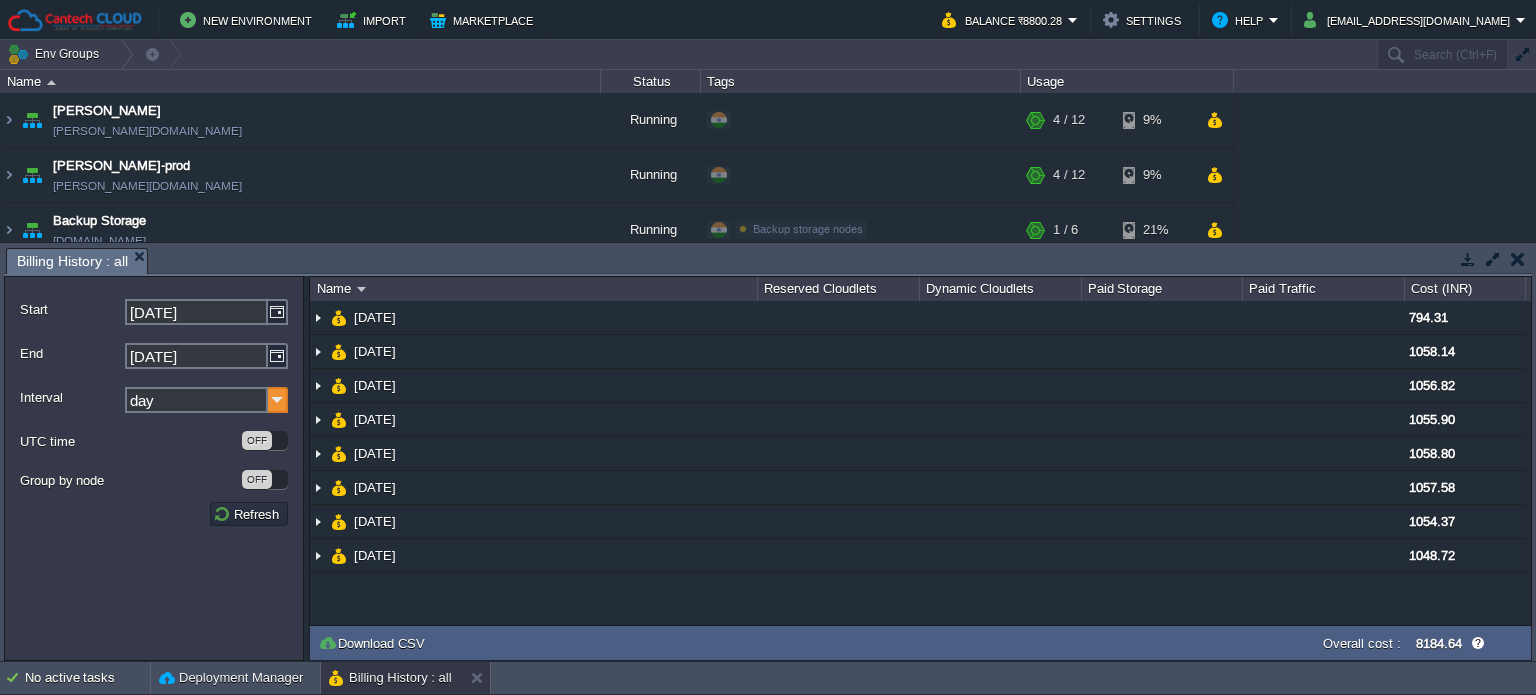 click at bounding box center (278, 400) 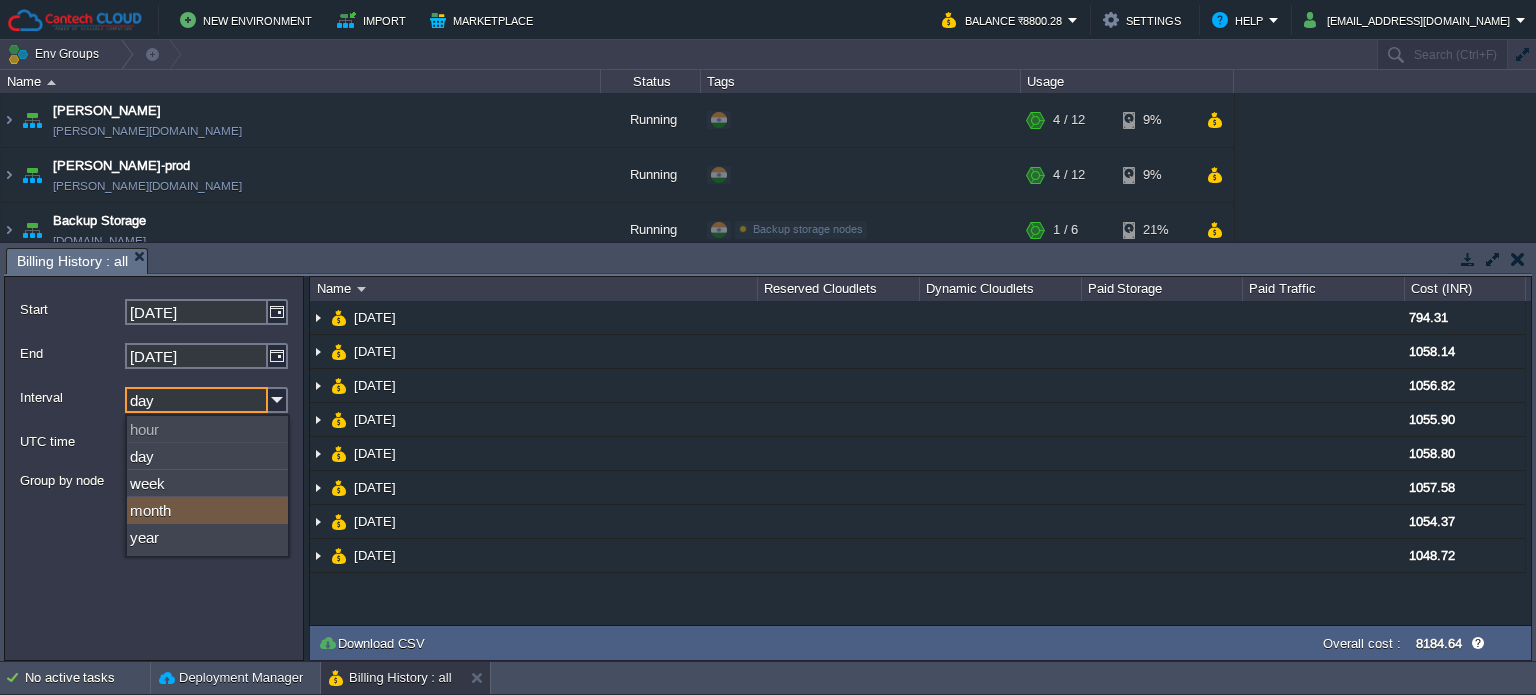 click on "month" at bounding box center (207, 510) 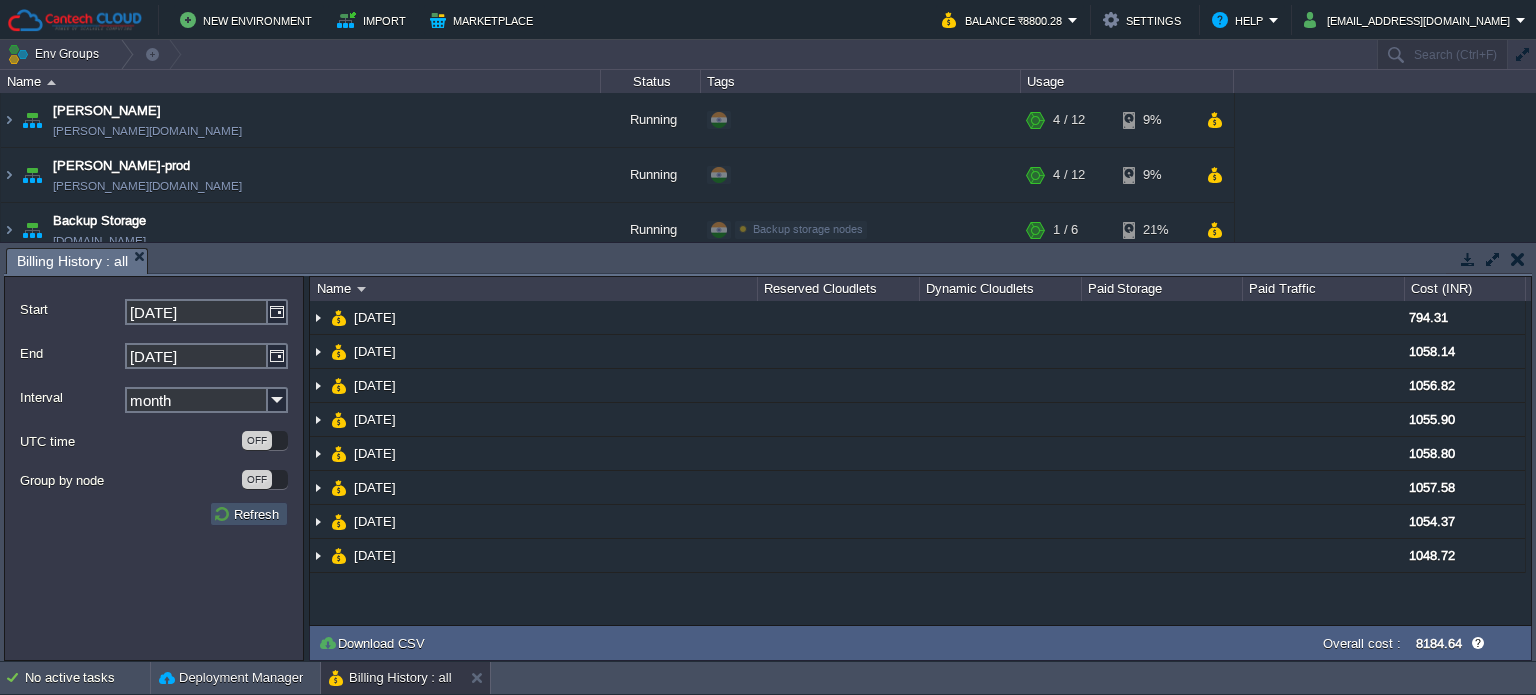 click on "Refresh" at bounding box center [249, 514] 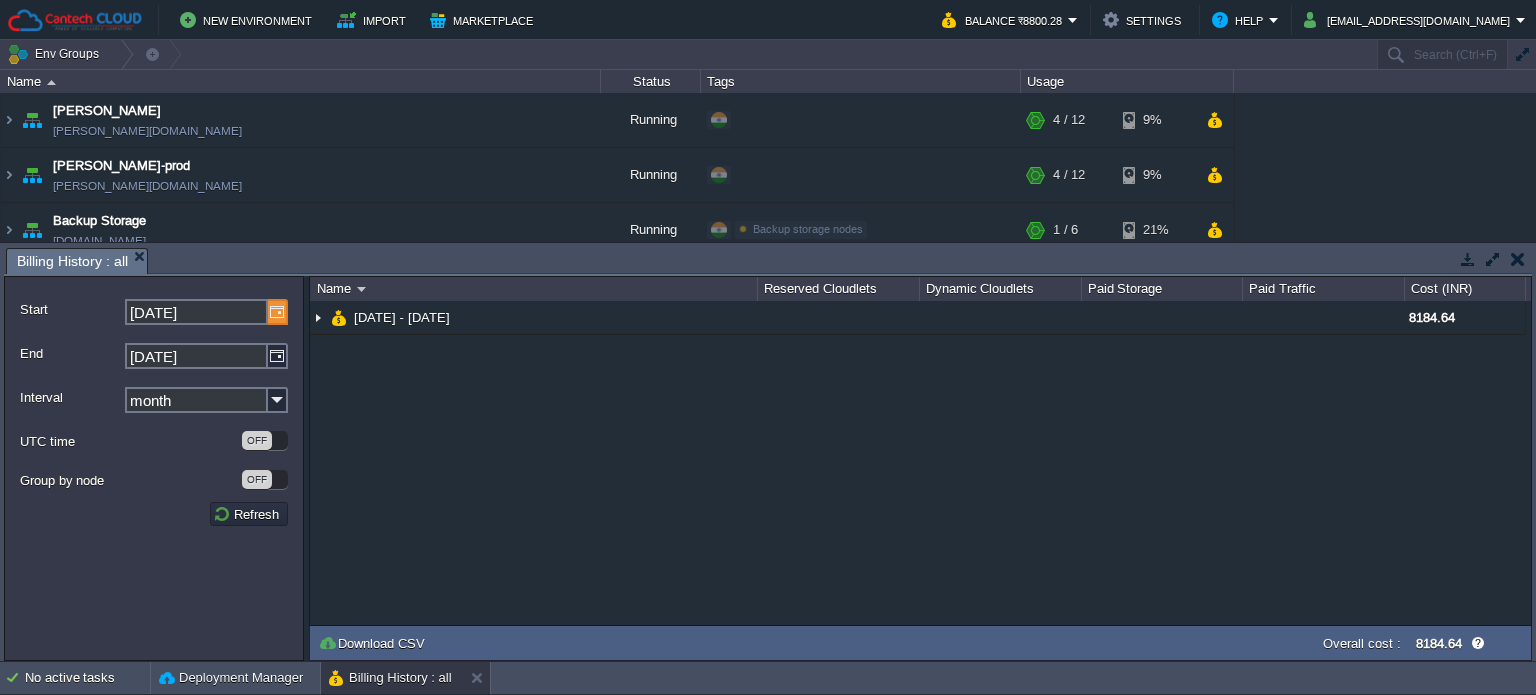 click at bounding box center [278, 312] 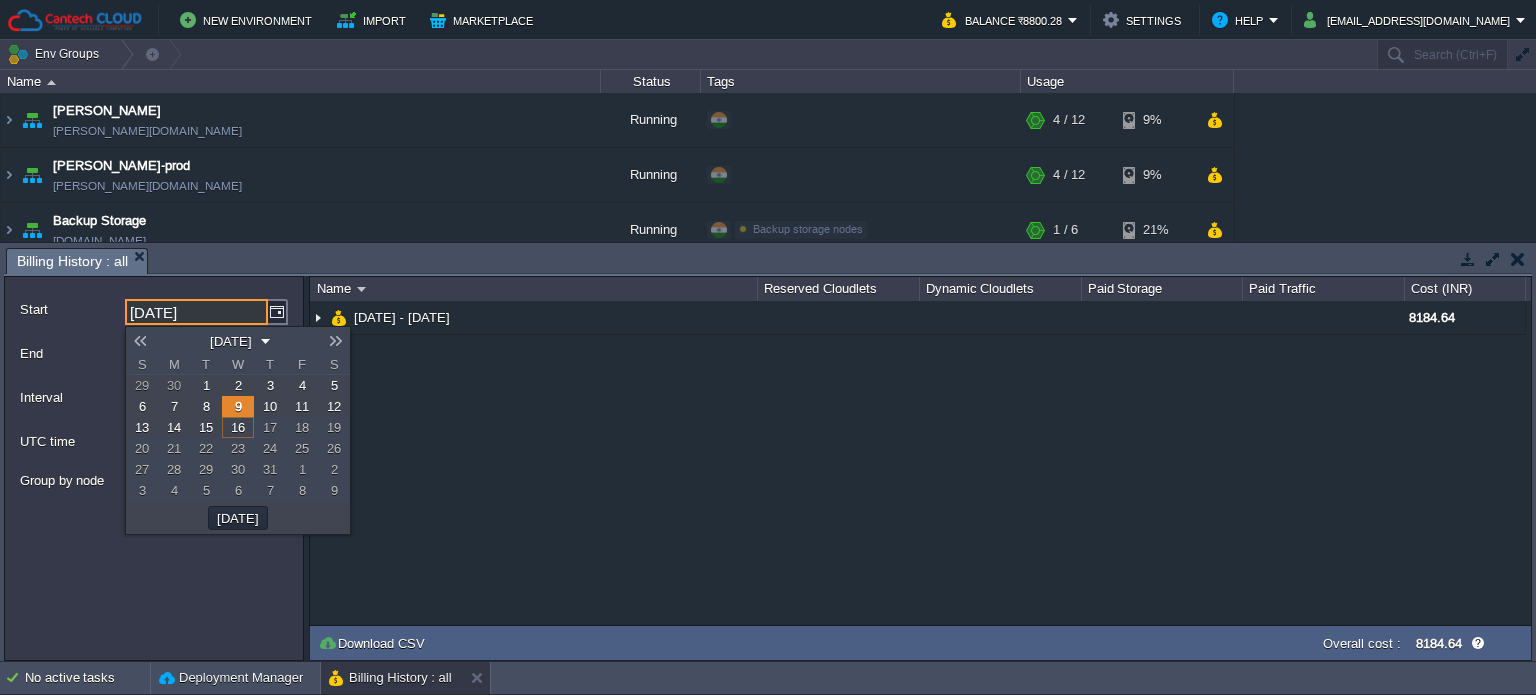 click at bounding box center [140, 341] 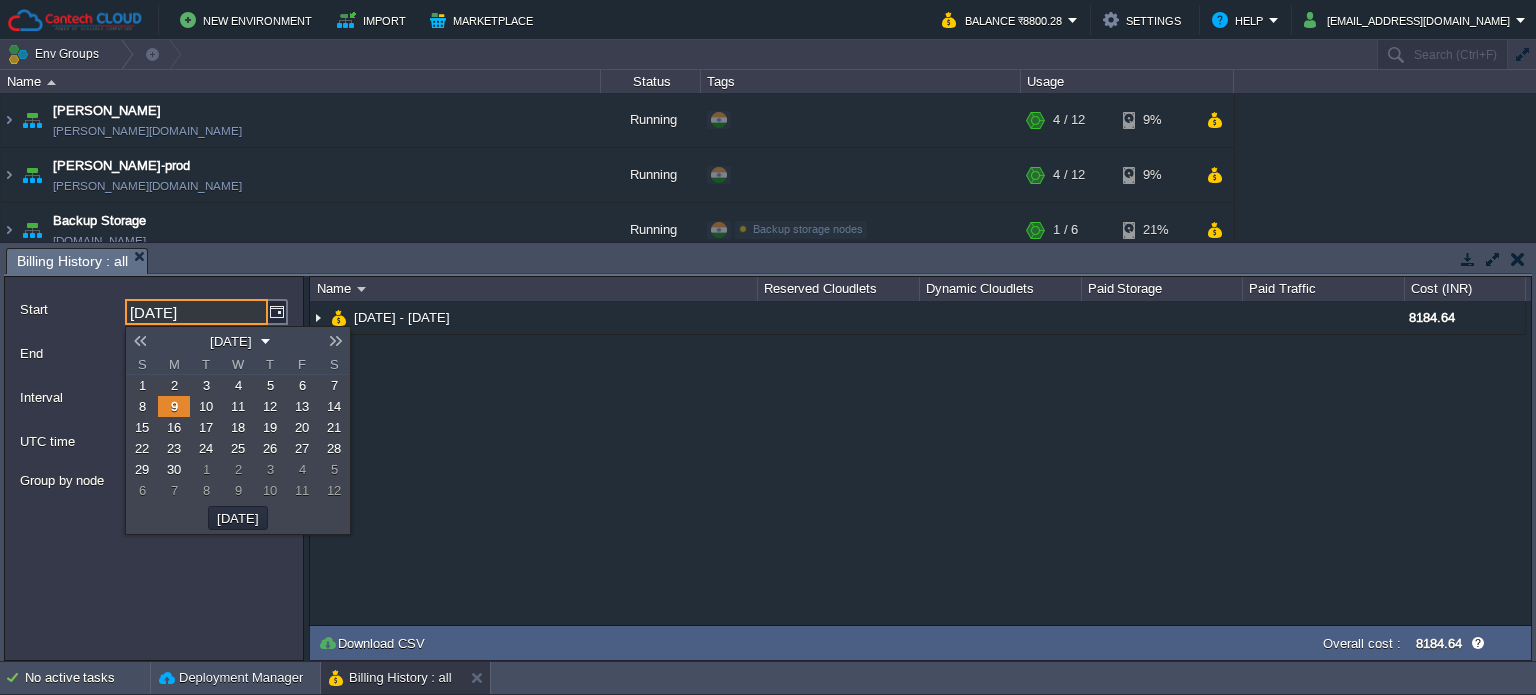 click on "1" at bounding box center [142, 385] 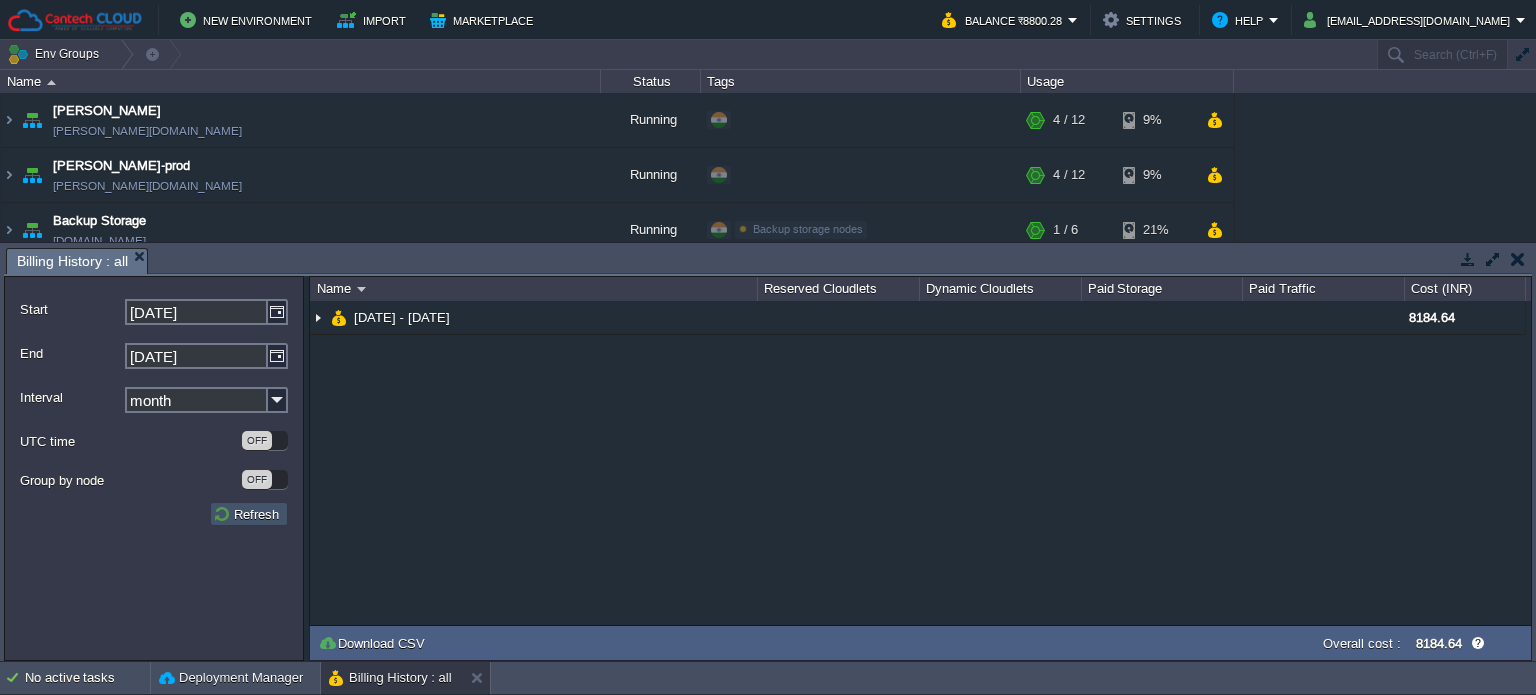 click on "Refresh" at bounding box center [249, 514] 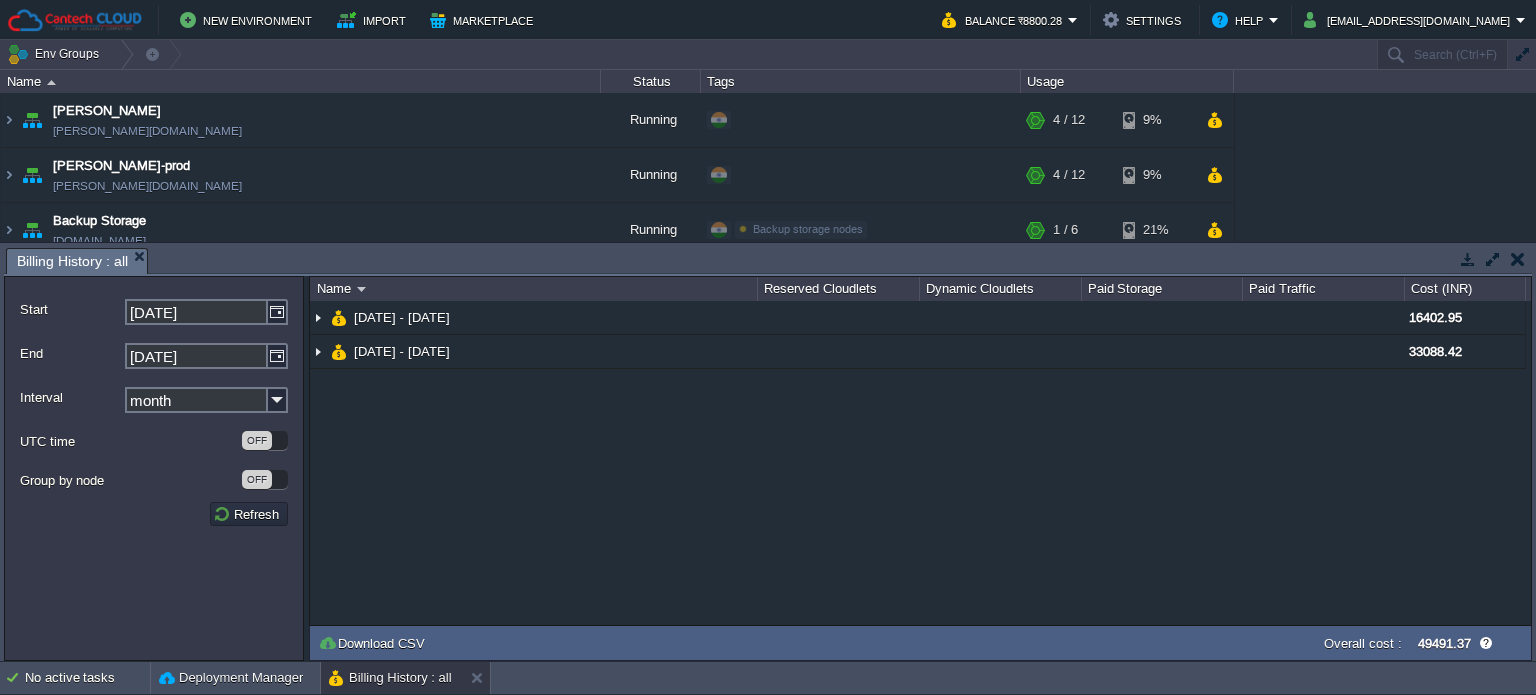 click at bounding box center [1518, 259] 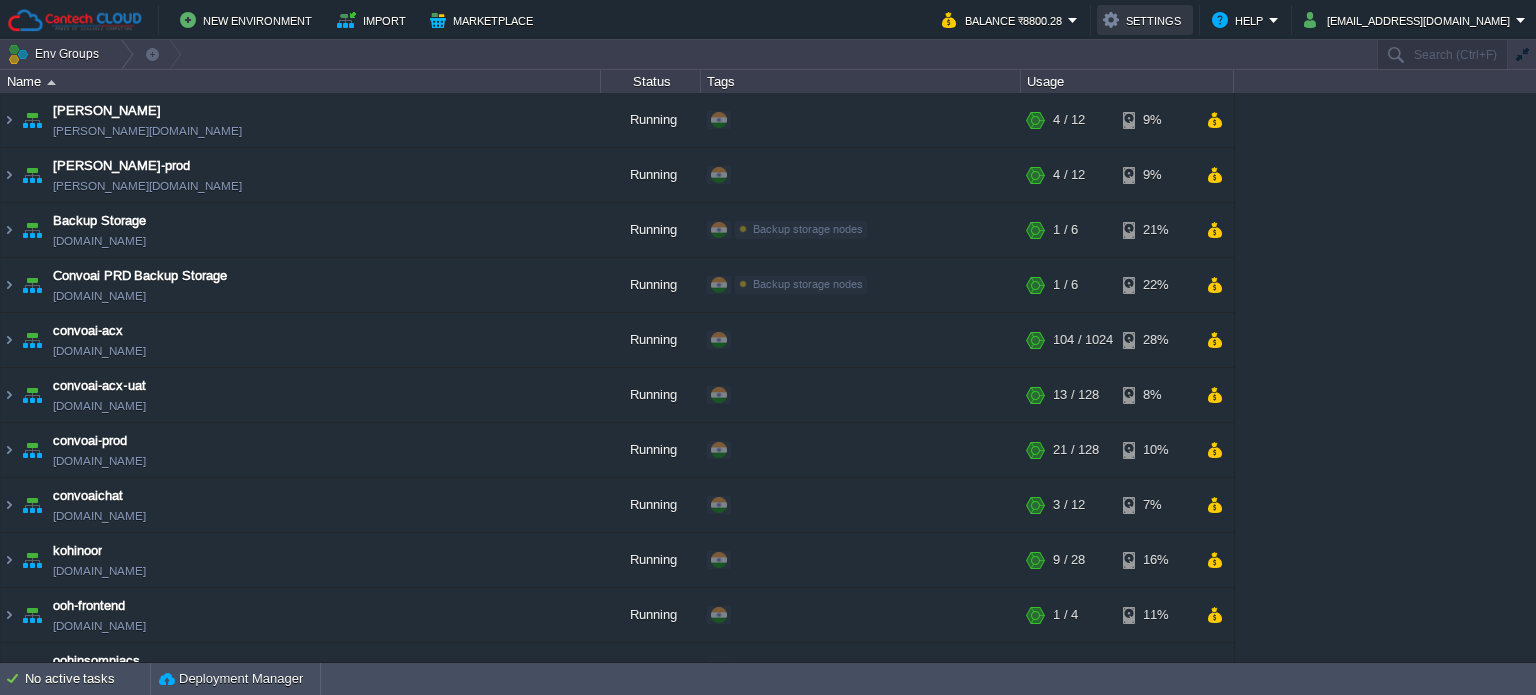click on "Settings" at bounding box center (1145, 20) 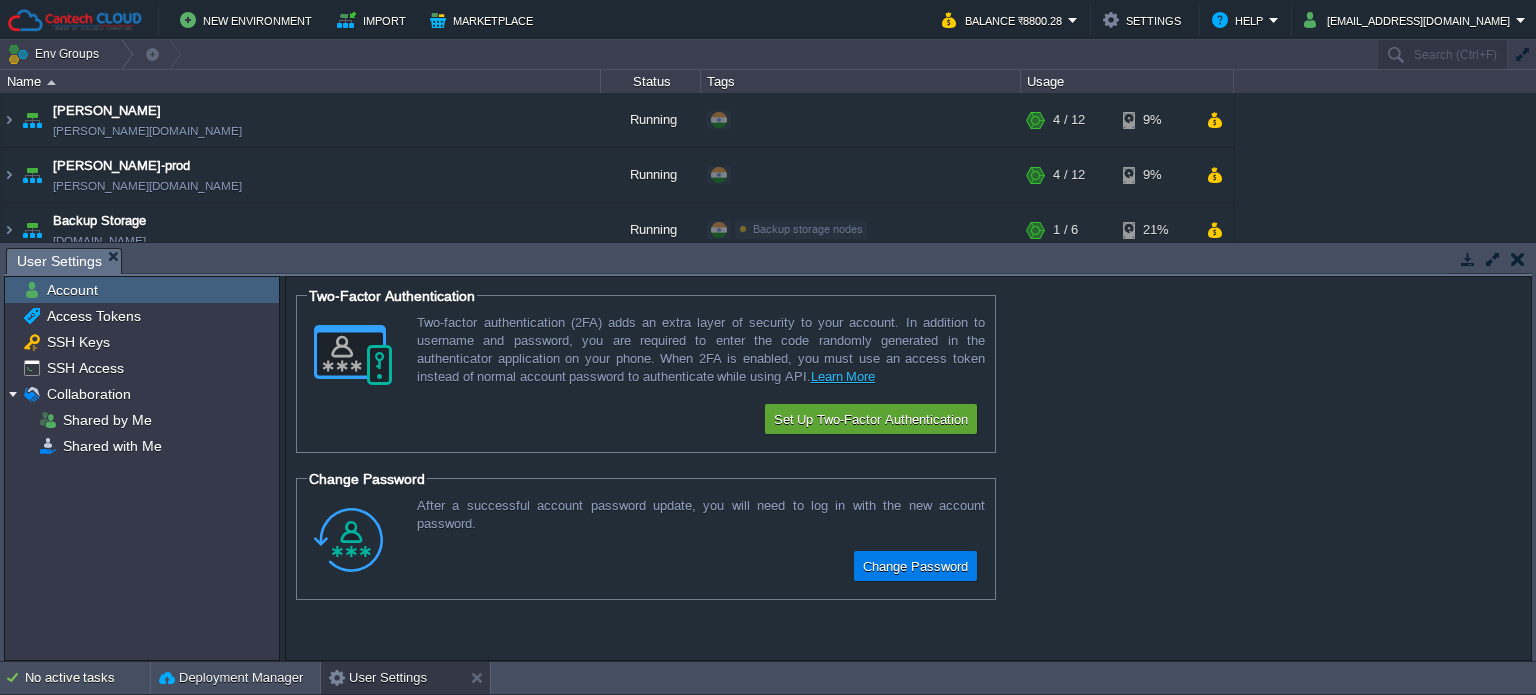 click at bounding box center [1518, 259] 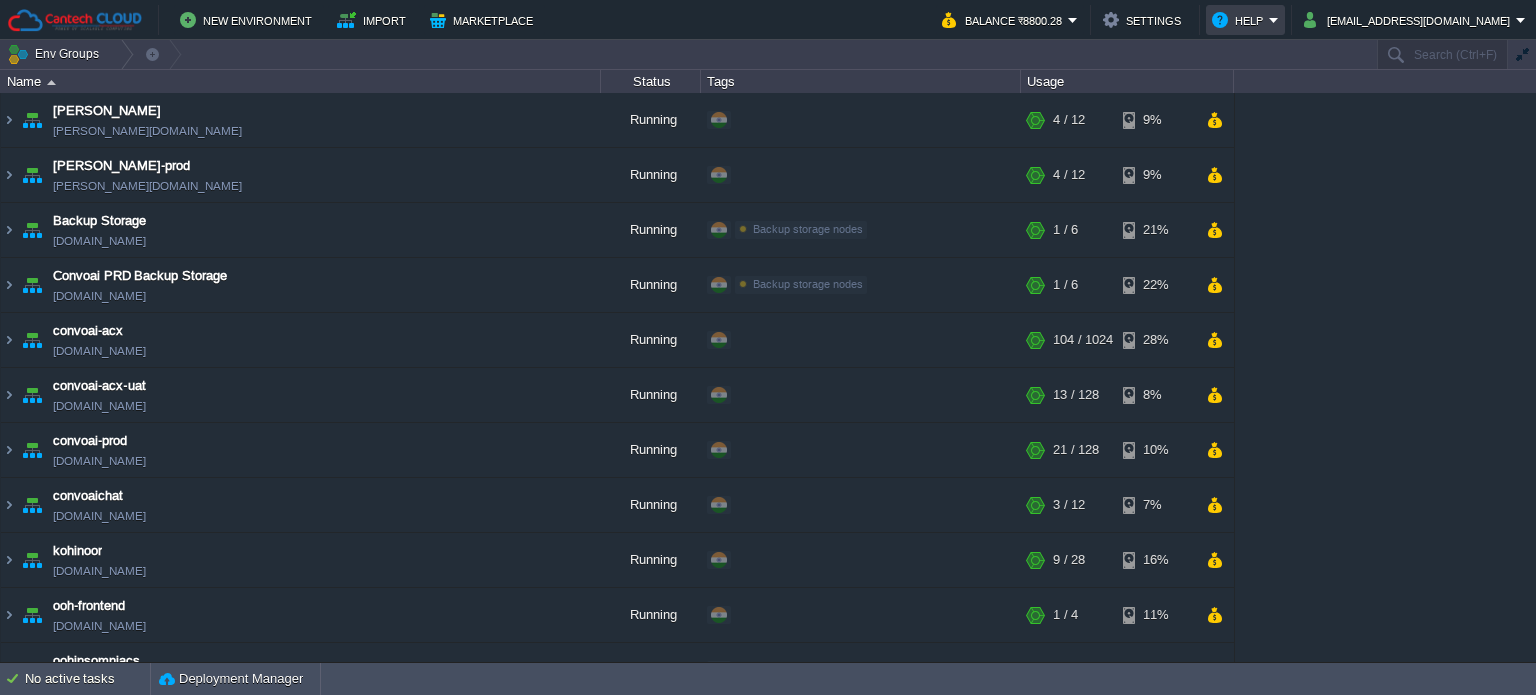click on "Help" at bounding box center (1240, 20) 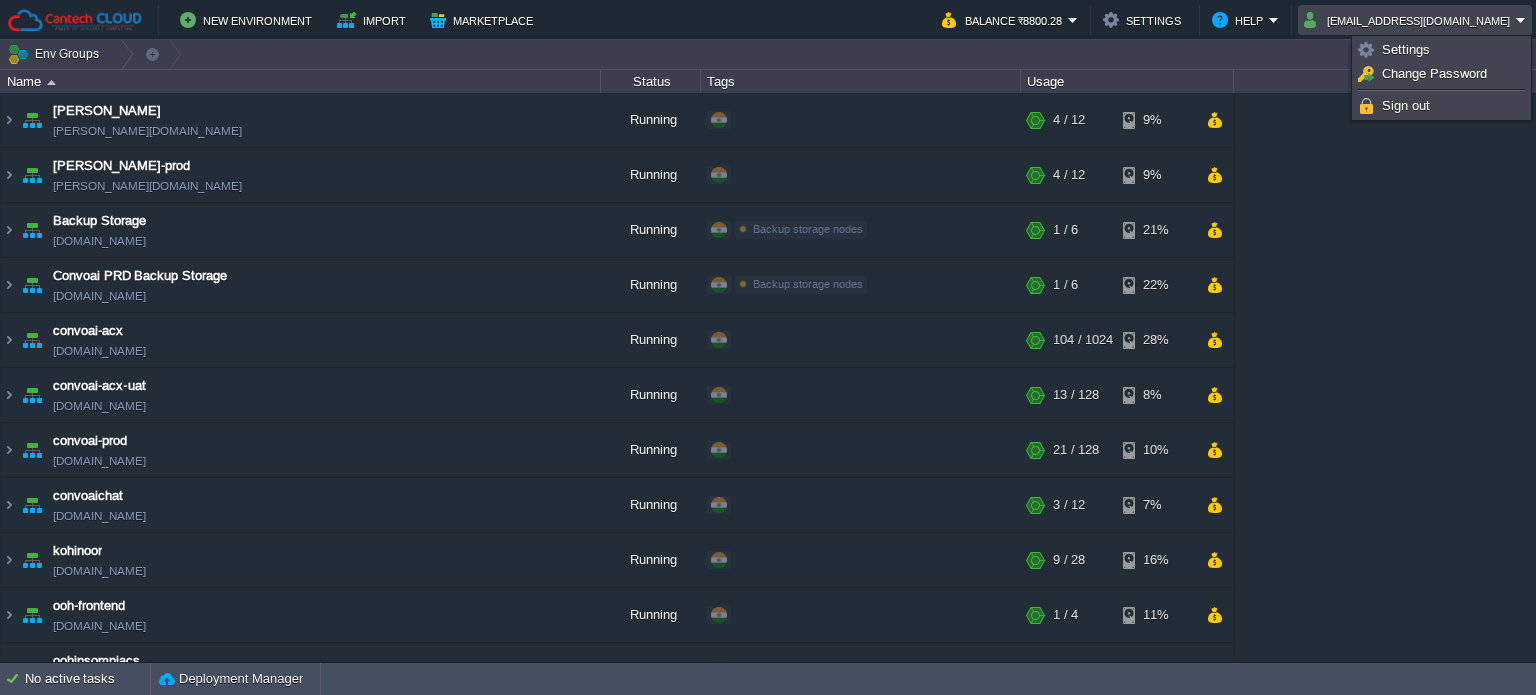 click on "[EMAIL_ADDRESS][DOMAIN_NAME]" at bounding box center [1410, 20] 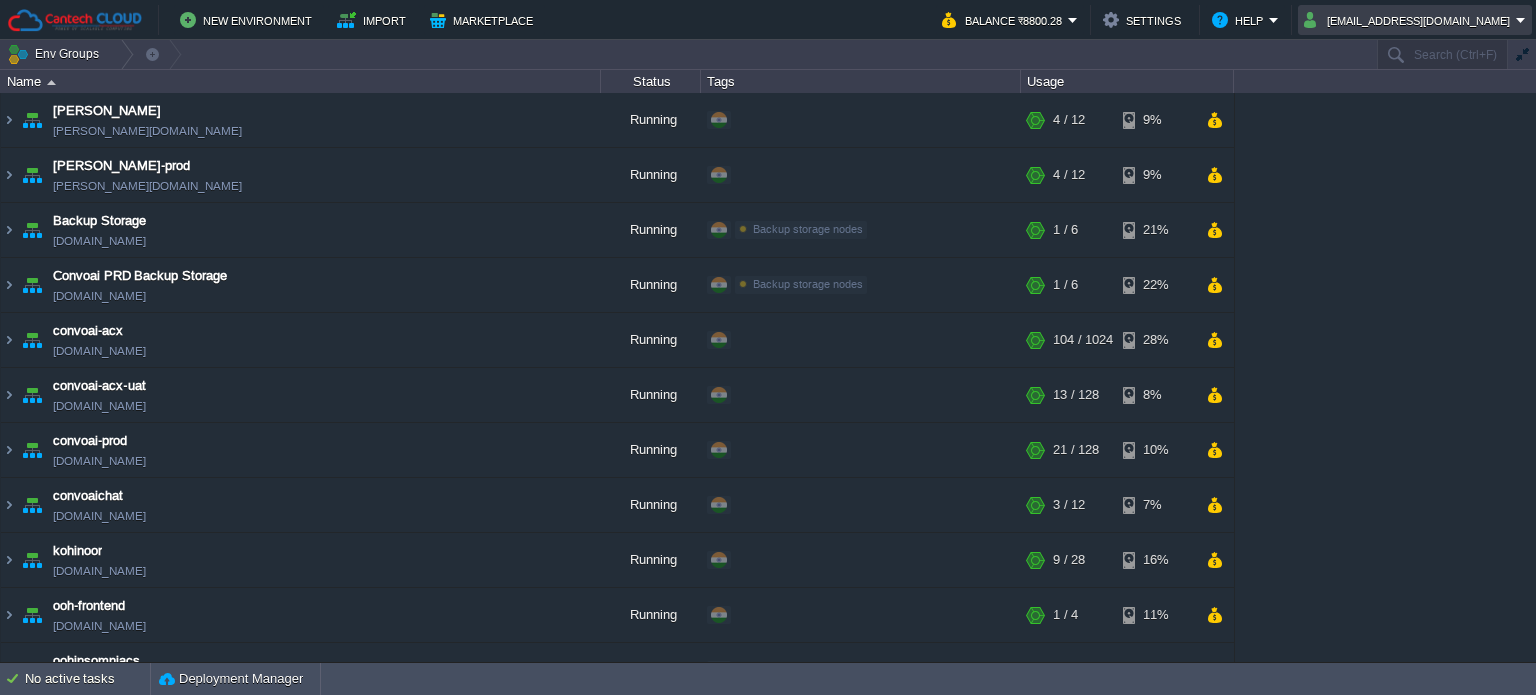 click on "[EMAIL_ADDRESS][DOMAIN_NAME]" at bounding box center (1410, 20) 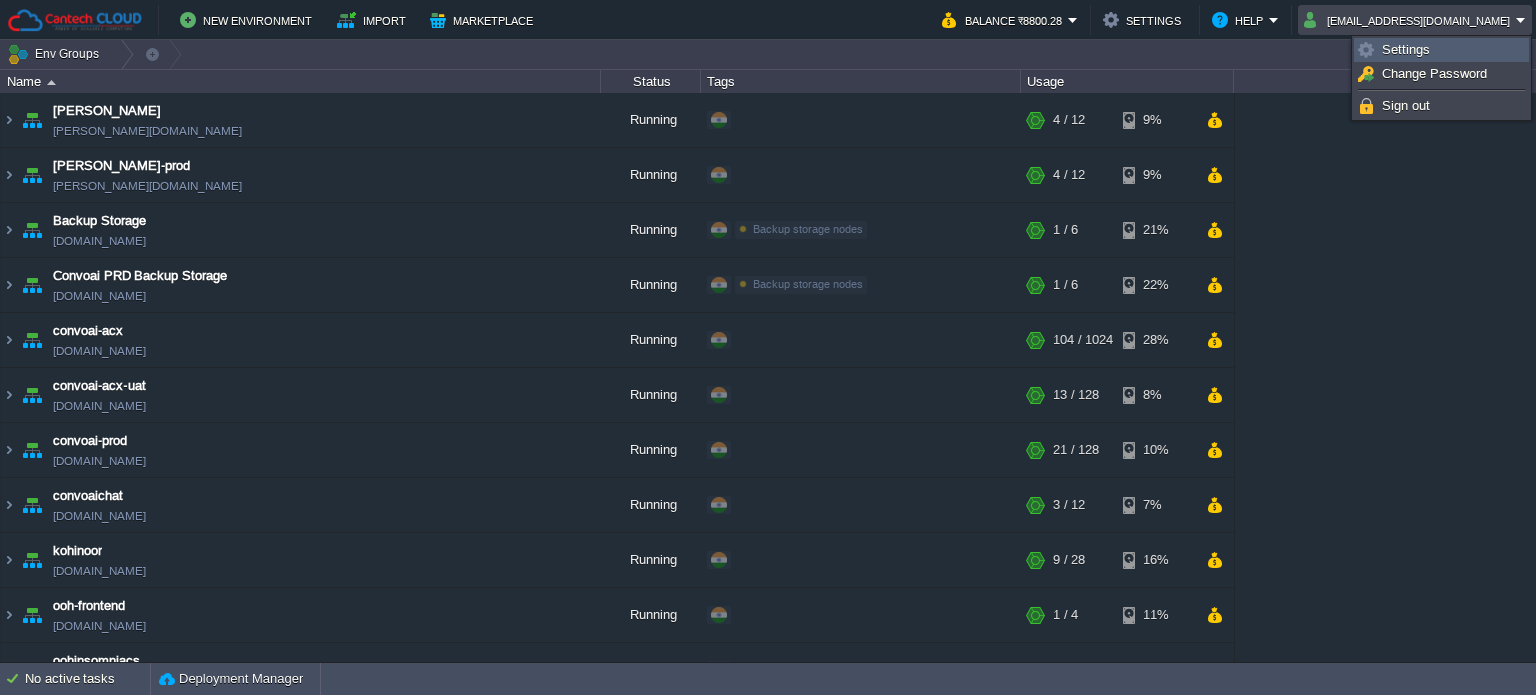 click on "Settings" at bounding box center (1406, 49) 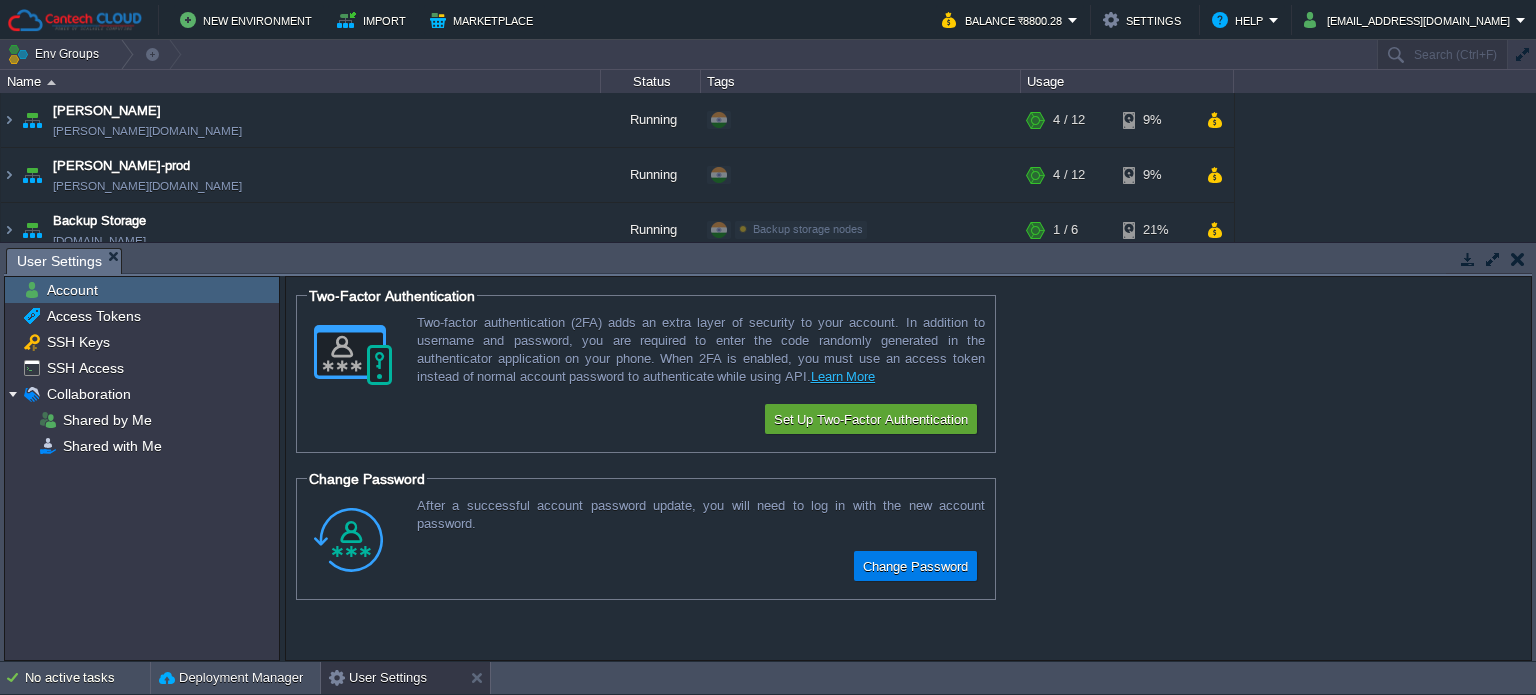 click at bounding box center (1518, 259) 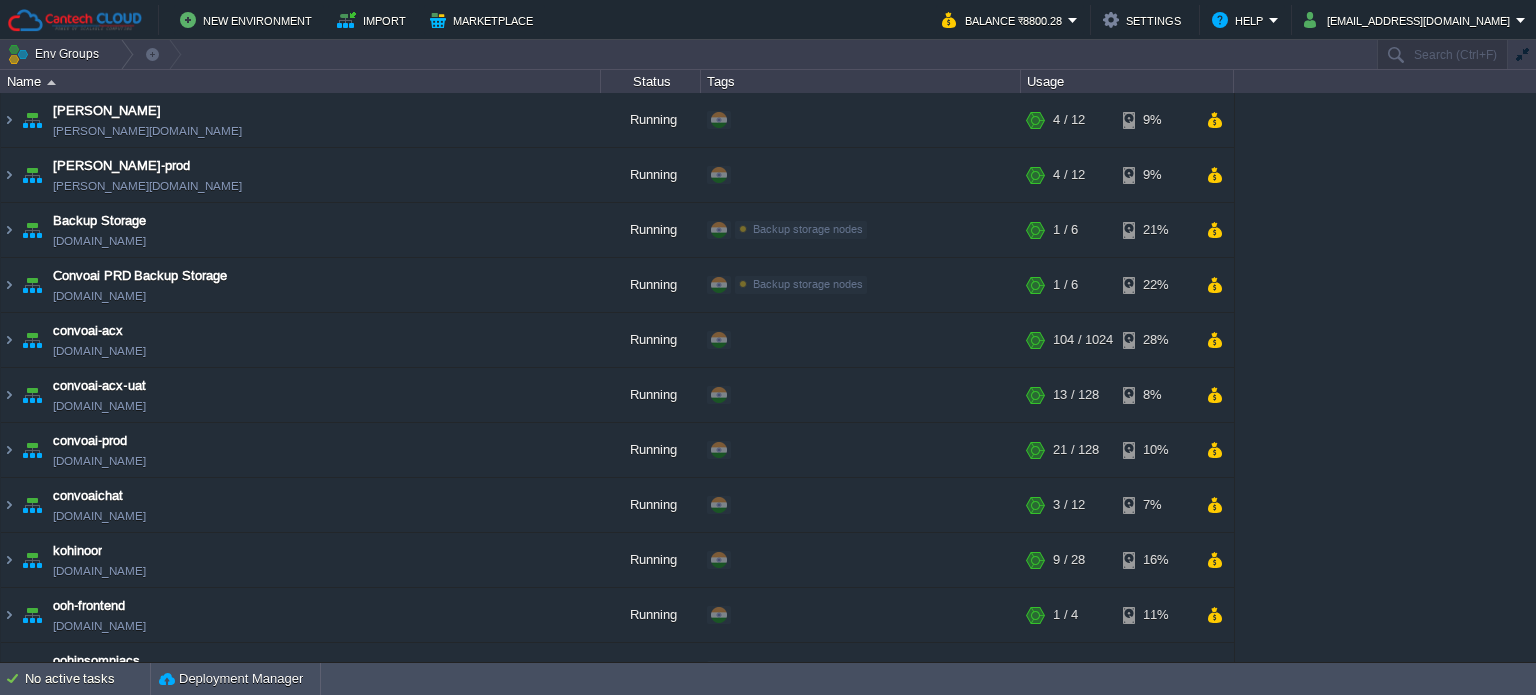 click at bounding box center [75, 20] 